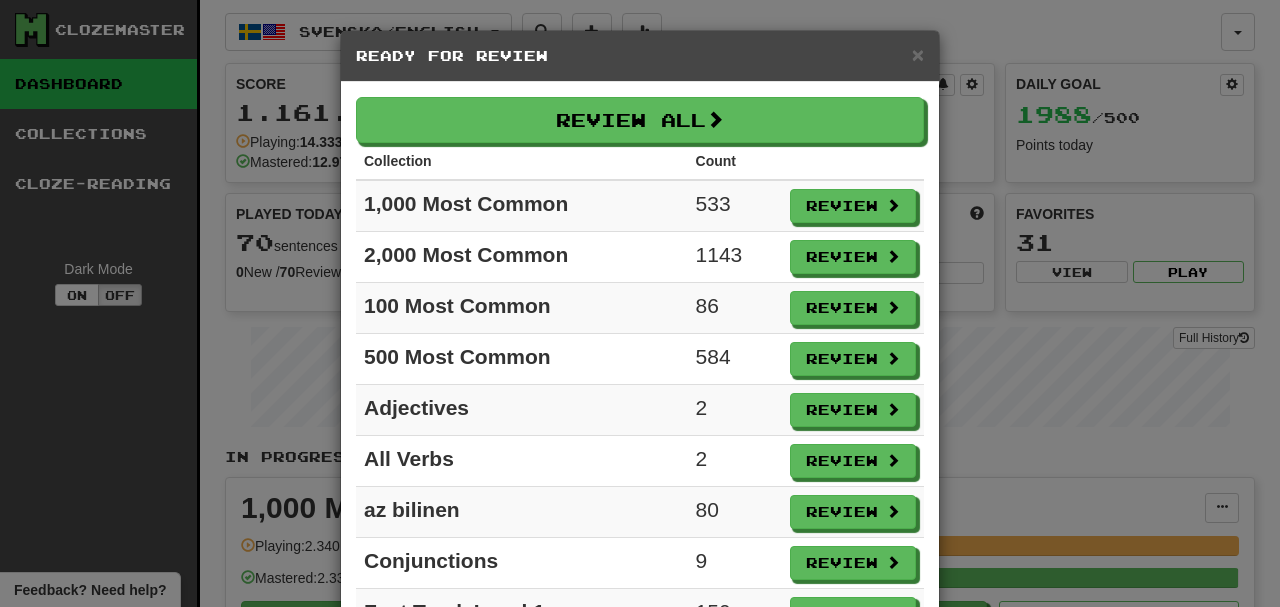 scroll, scrollTop: 0, scrollLeft: 0, axis: both 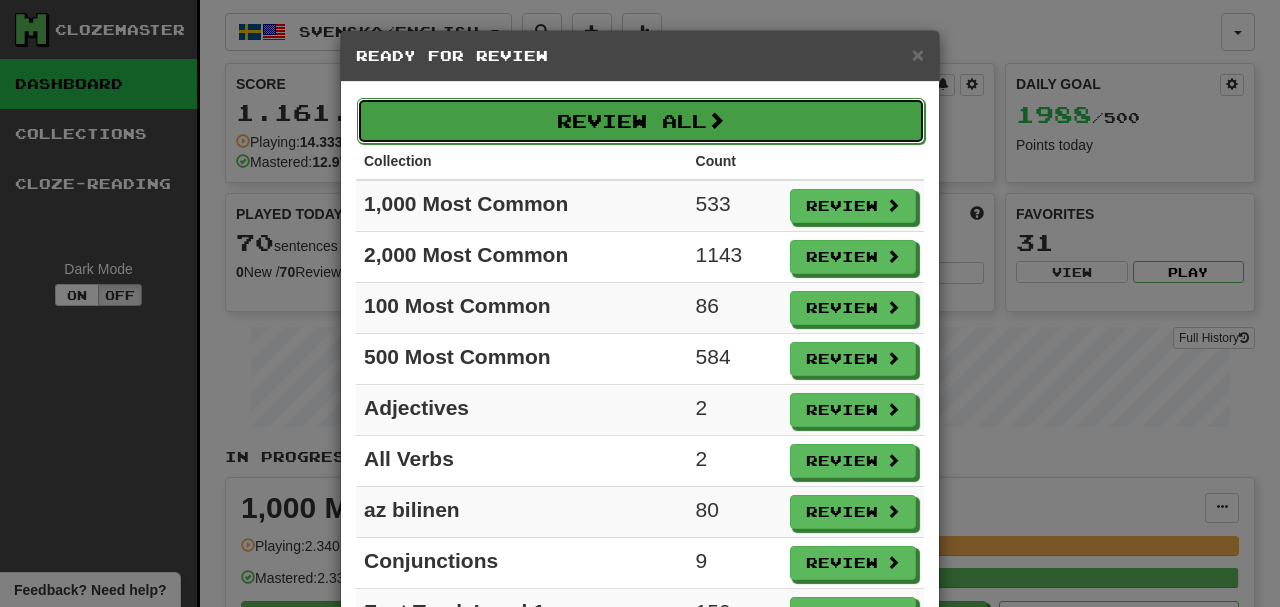 click on "Review All" at bounding box center [641, 121] 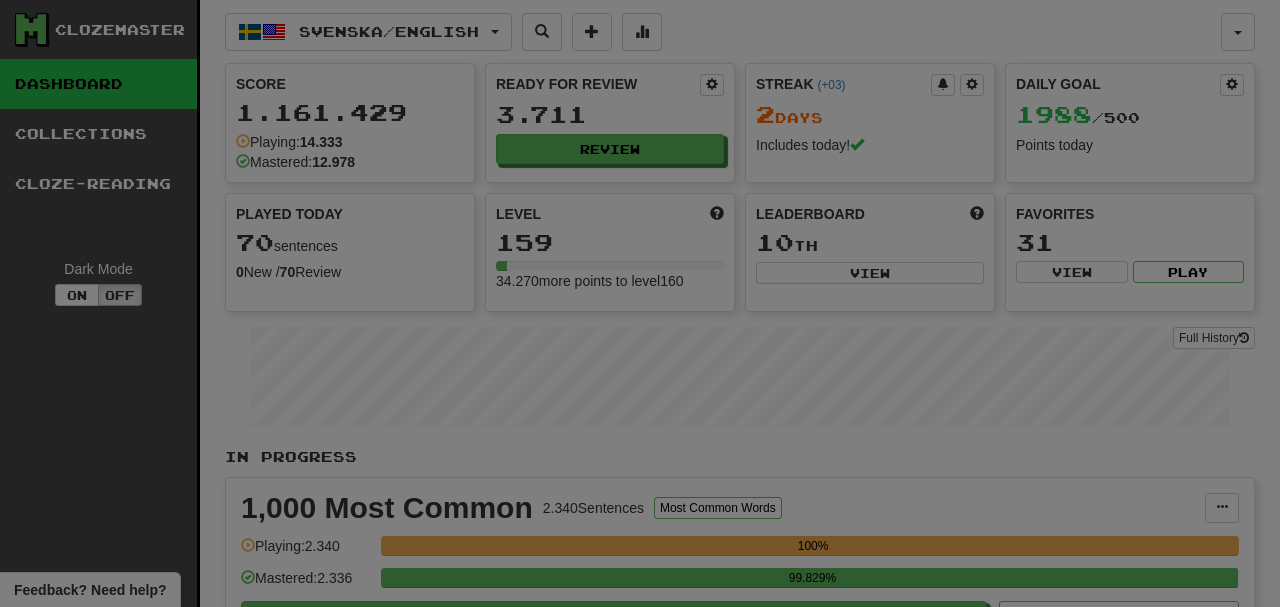 select on "**" 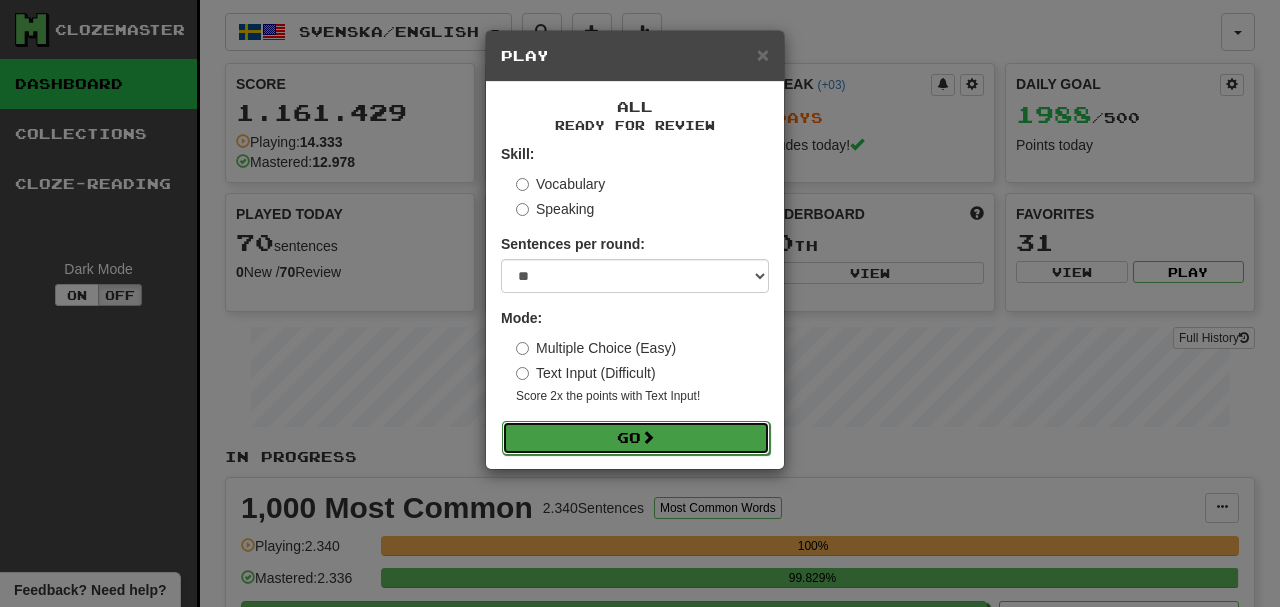 click on "Go" at bounding box center [636, 438] 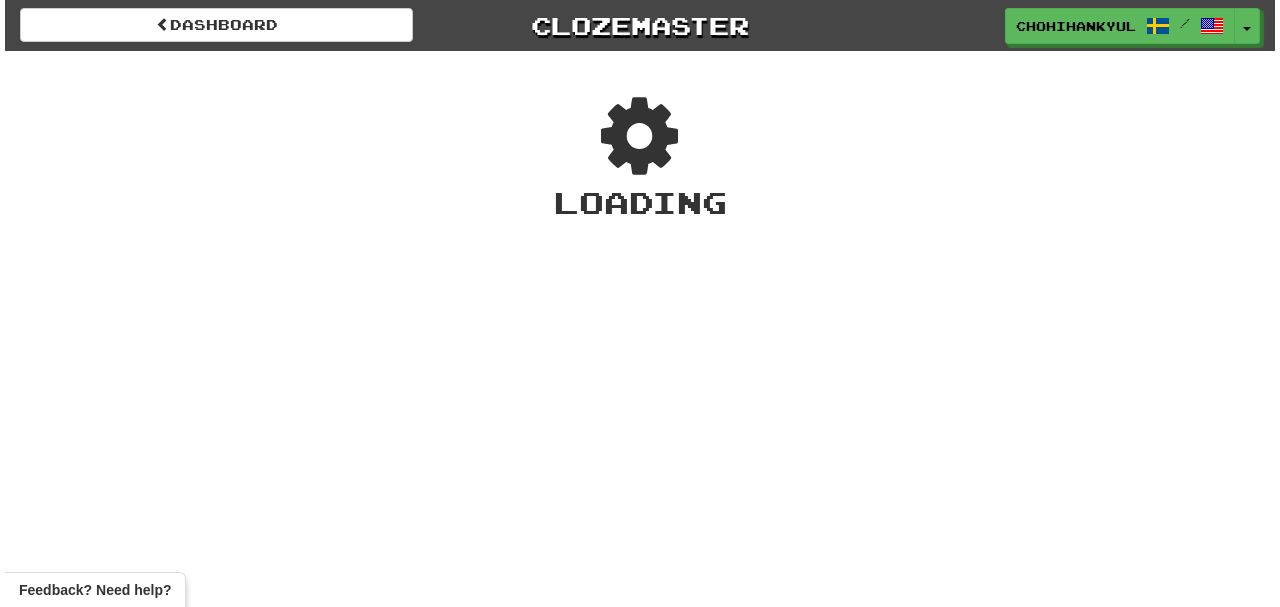 scroll, scrollTop: 0, scrollLeft: 0, axis: both 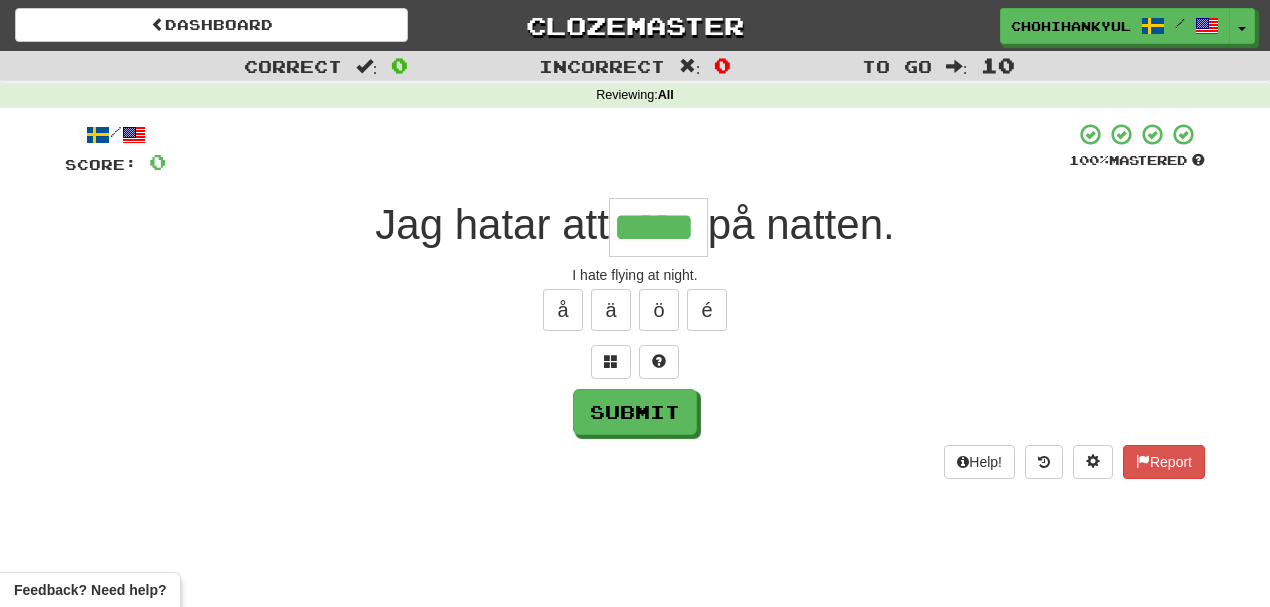 type on "*****" 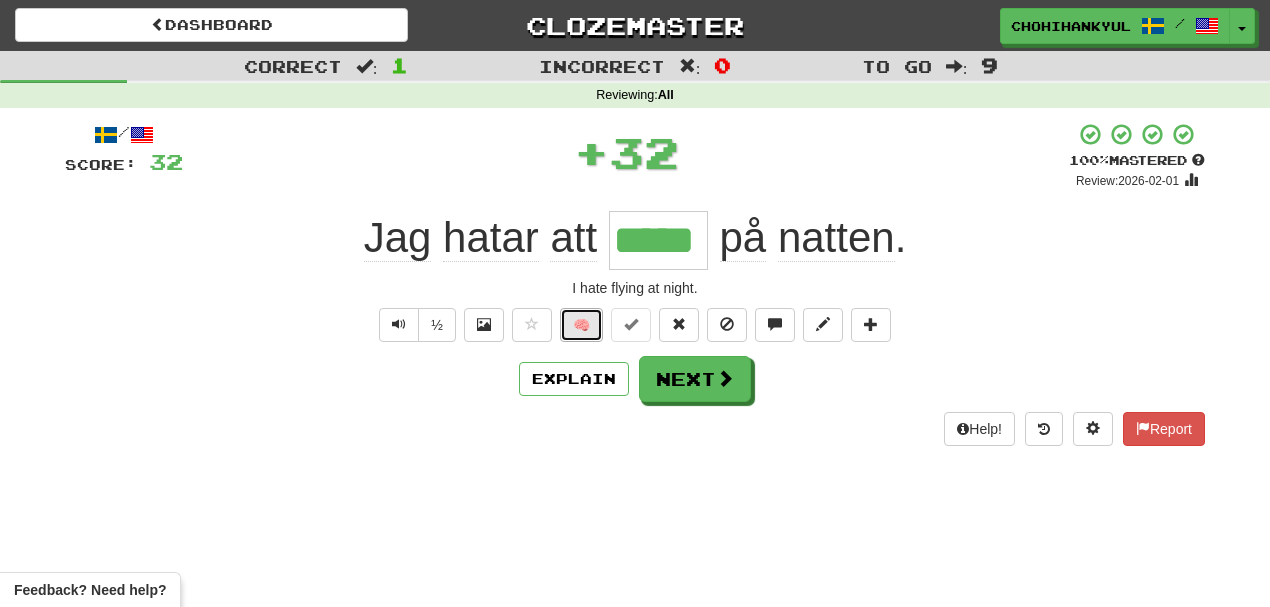 click on "🧠" at bounding box center (581, 325) 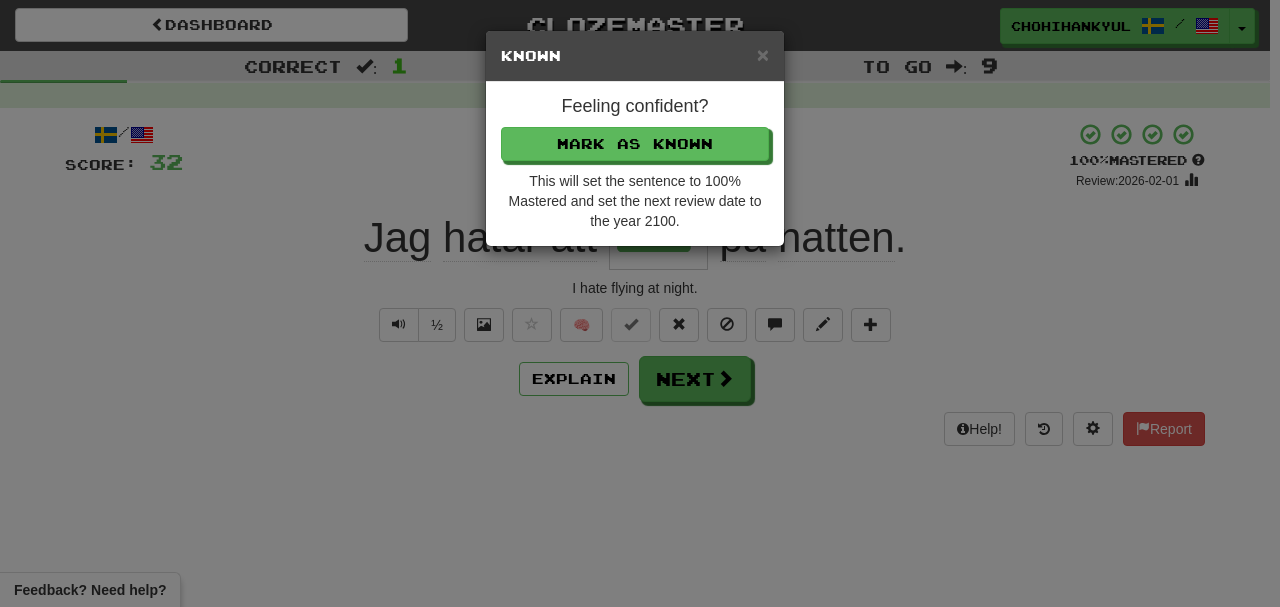 click on "Feeling confident? Mark as Known This will set the sentence to 100% Mastered and set the next review date to the year 2100." at bounding box center (635, 164) 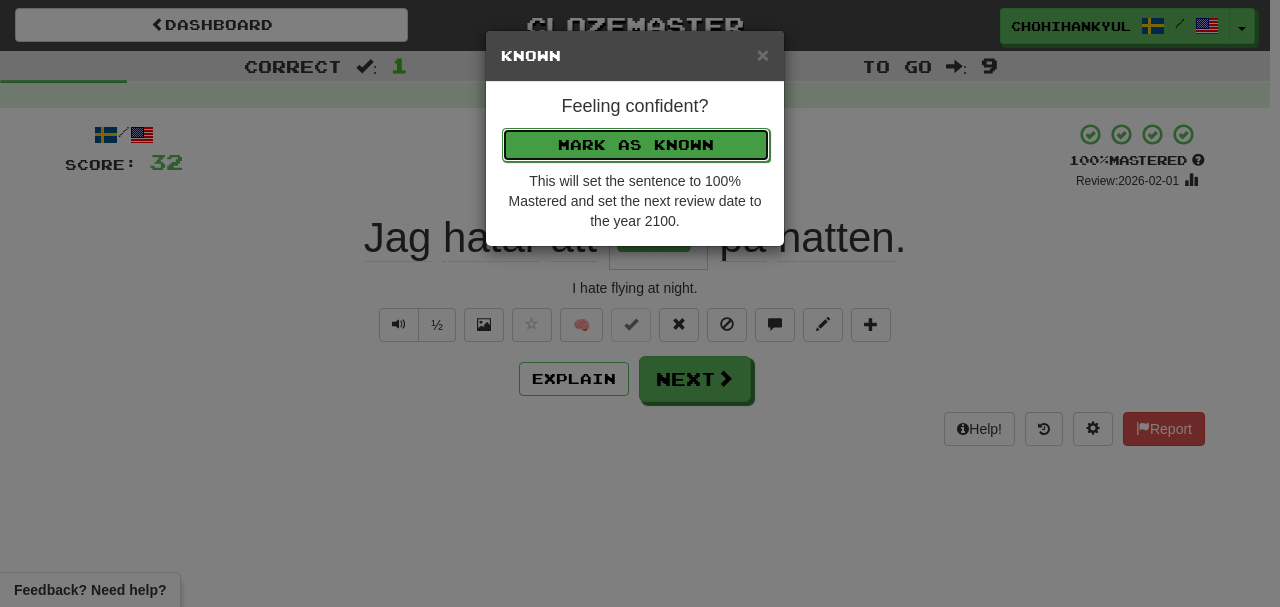 click on "Mark as Known" at bounding box center [636, 145] 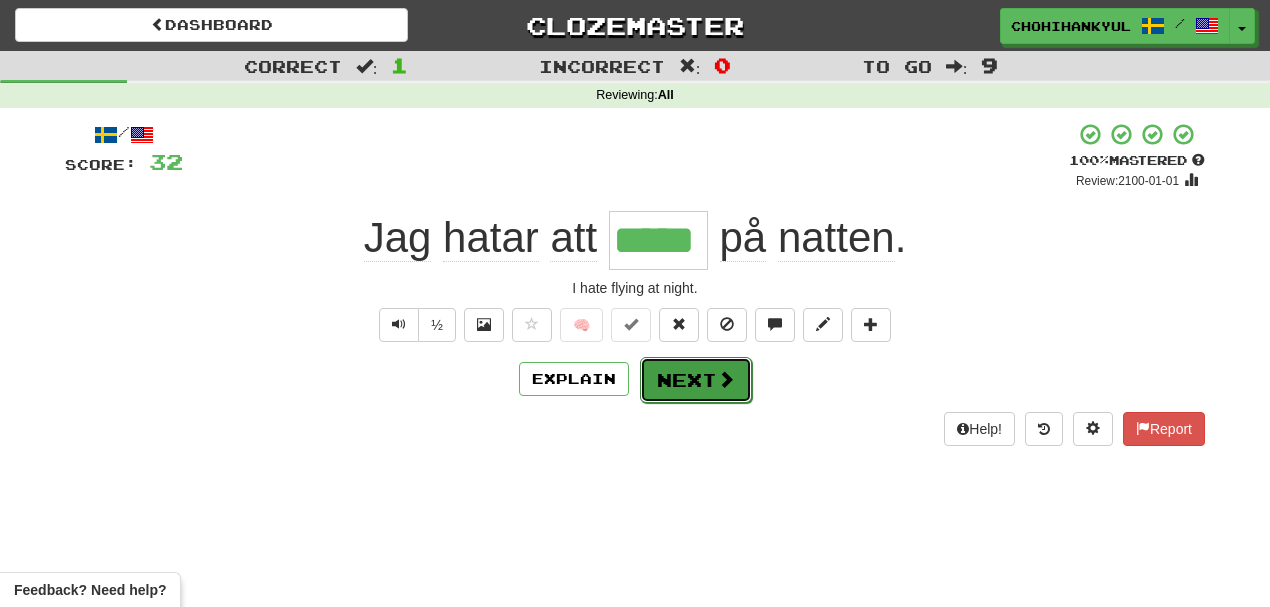 click on "Next" at bounding box center (696, 380) 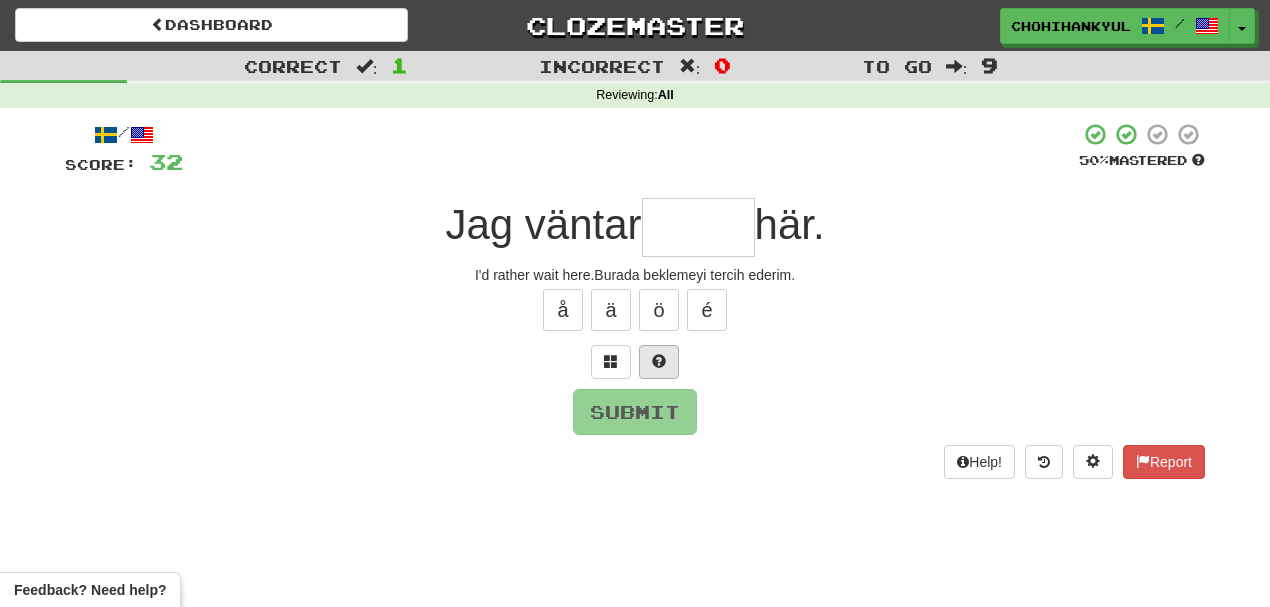 type on "*" 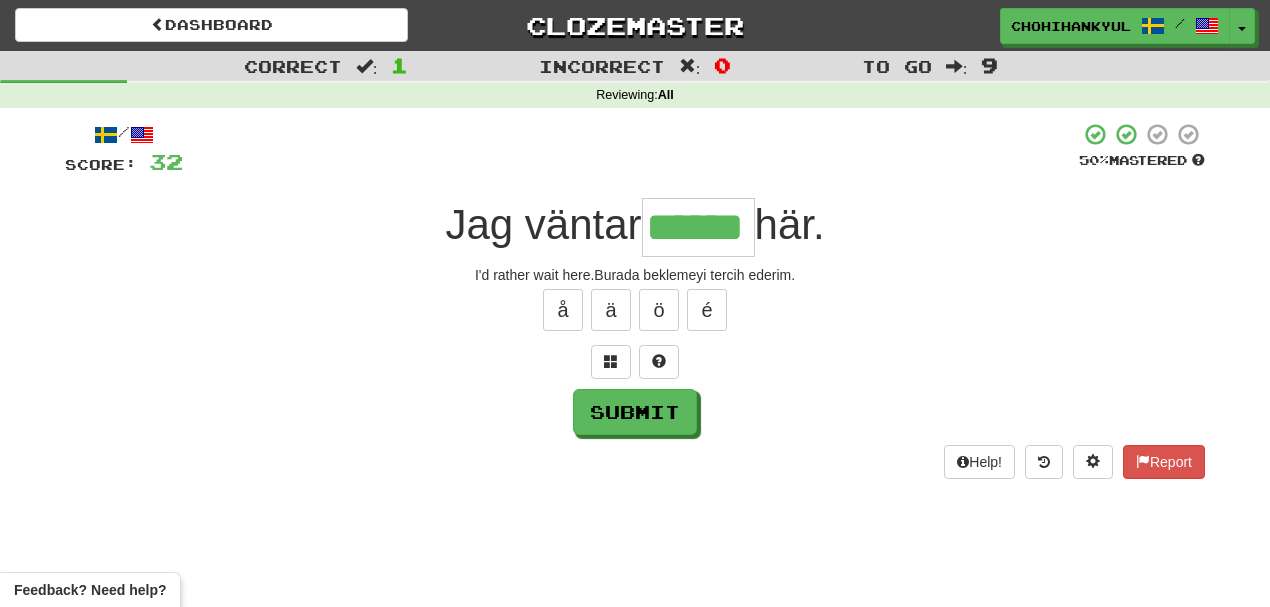 type on "******" 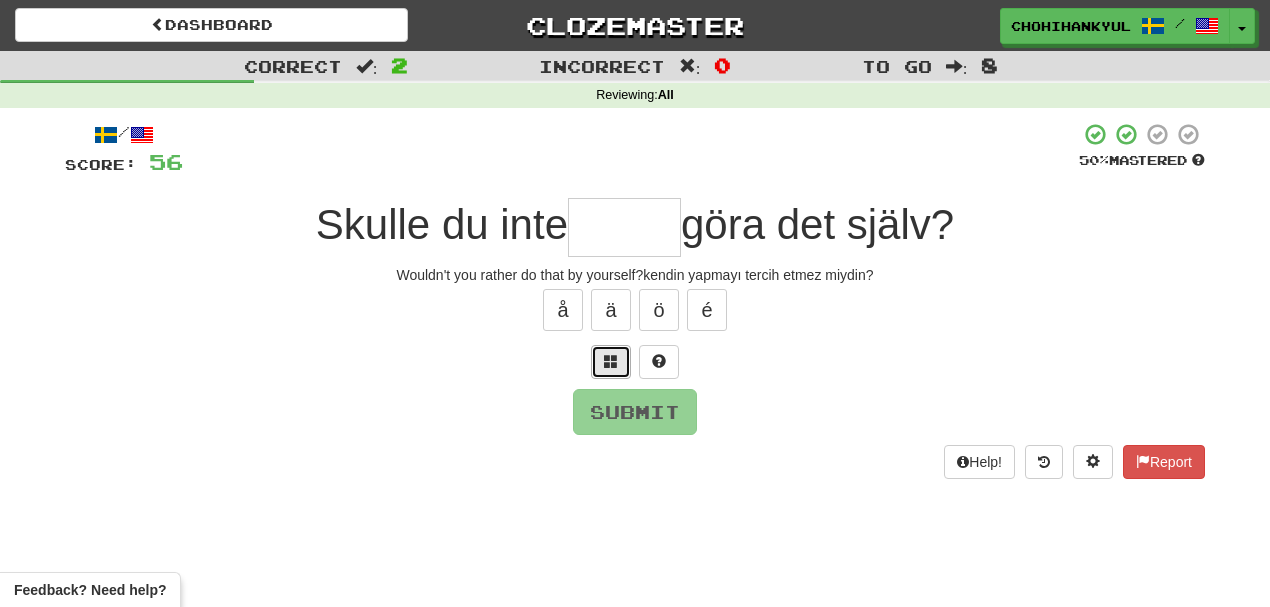 click at bounding box center [611, 361] 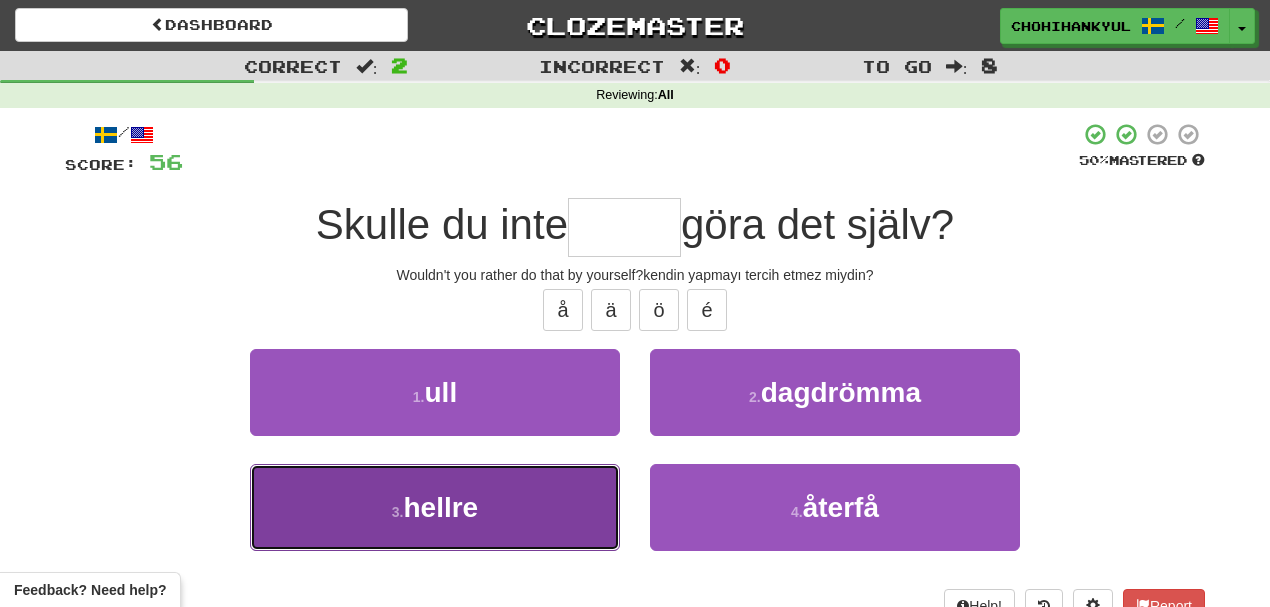 click on "3 .  hellre" at bounding box center (435, 507) 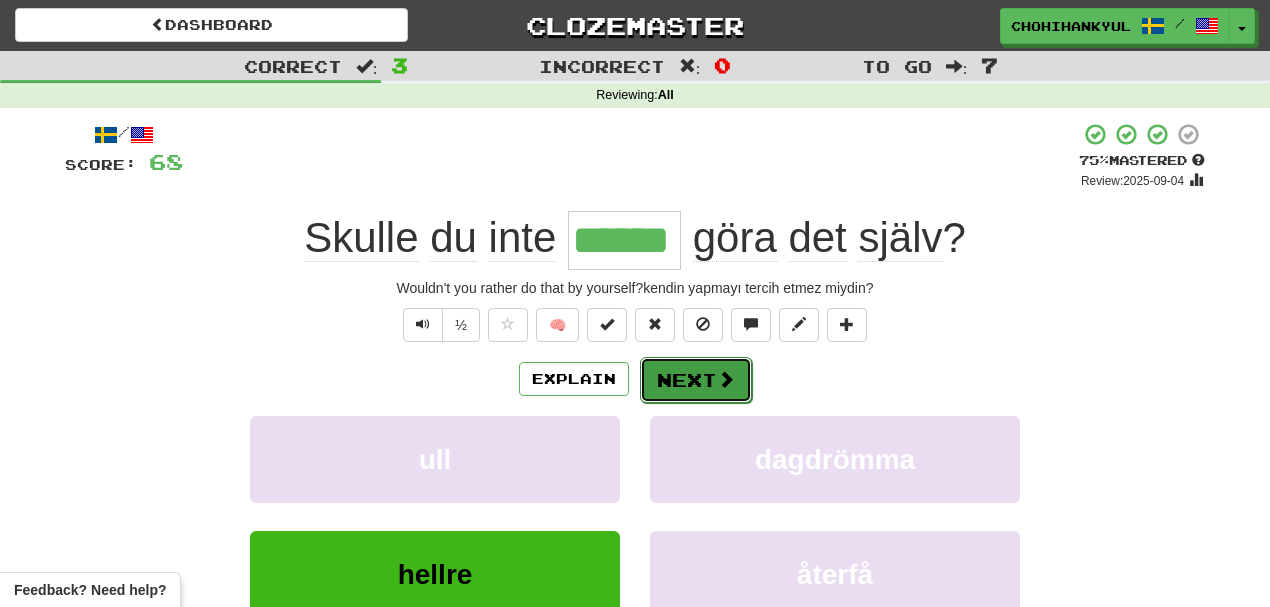 click on "Next" at bounding box center (696, 380) 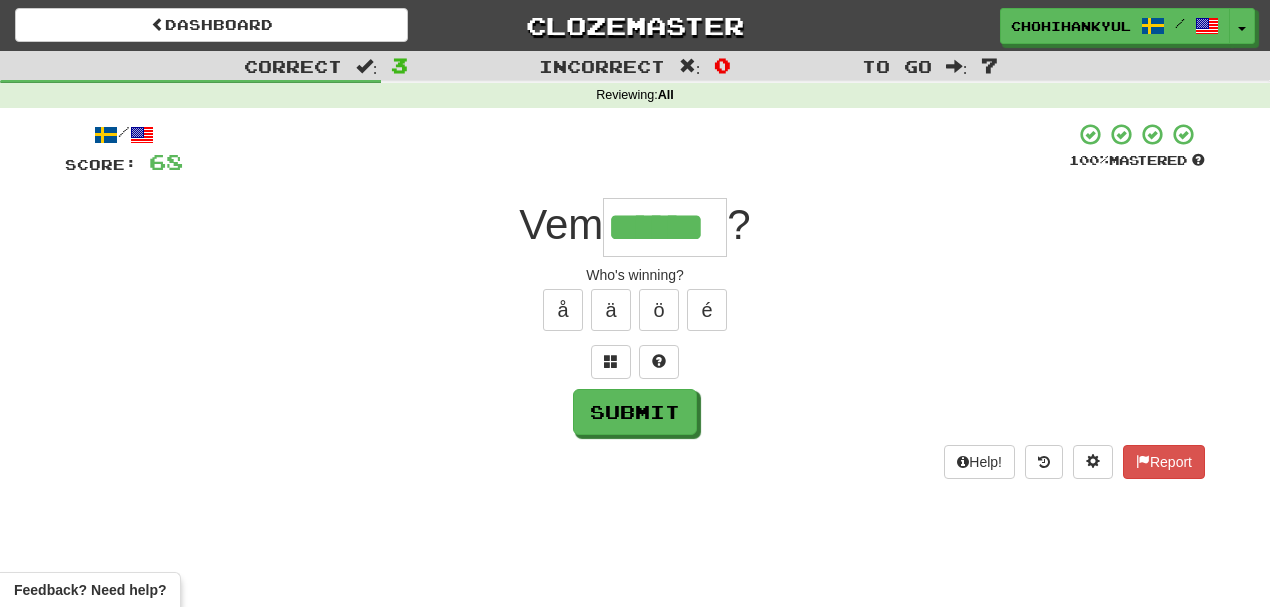 type on "******" 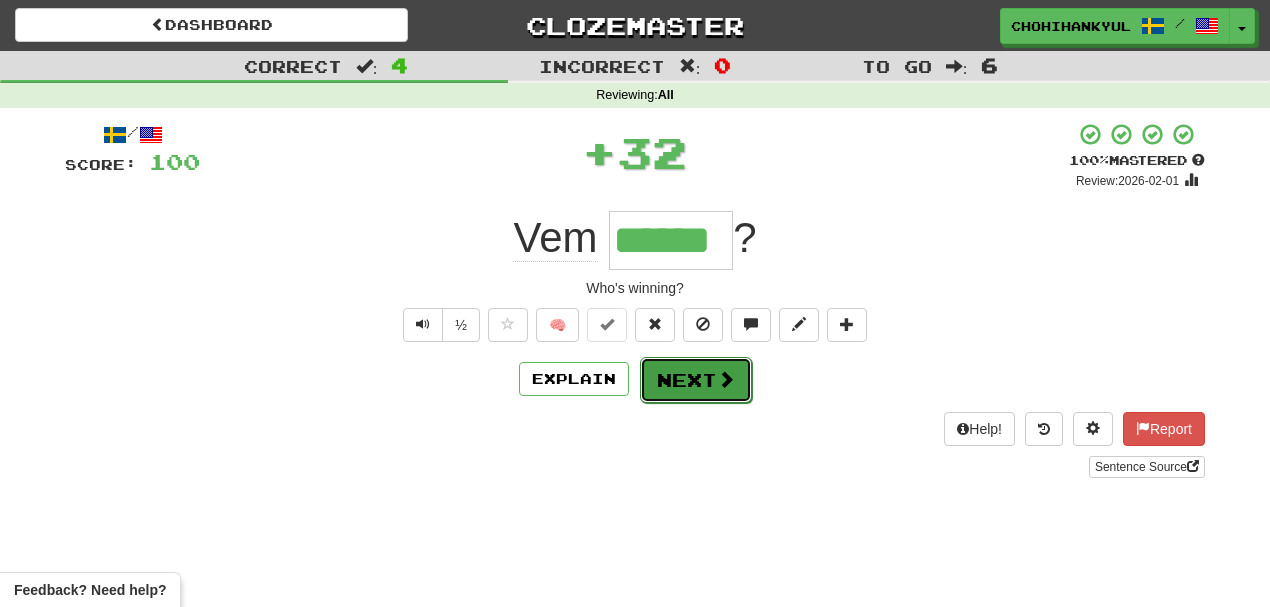 click on "Next" at bounding box center [696, 380] 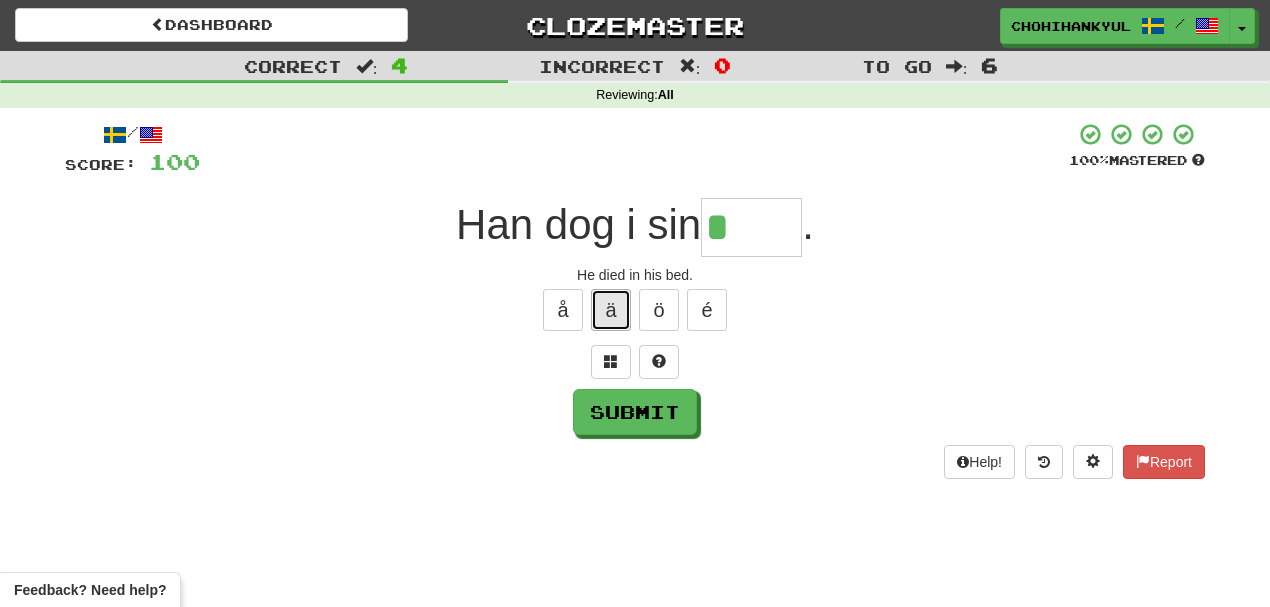 click on "ä" at bounding box center [611, 310] 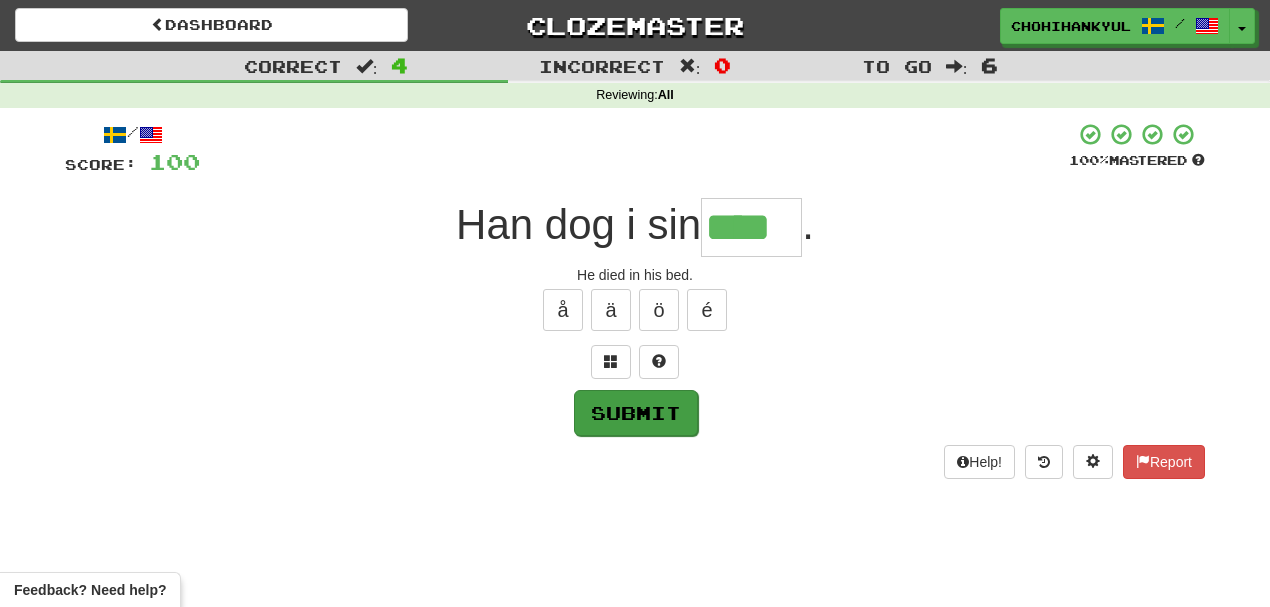 type on "****" 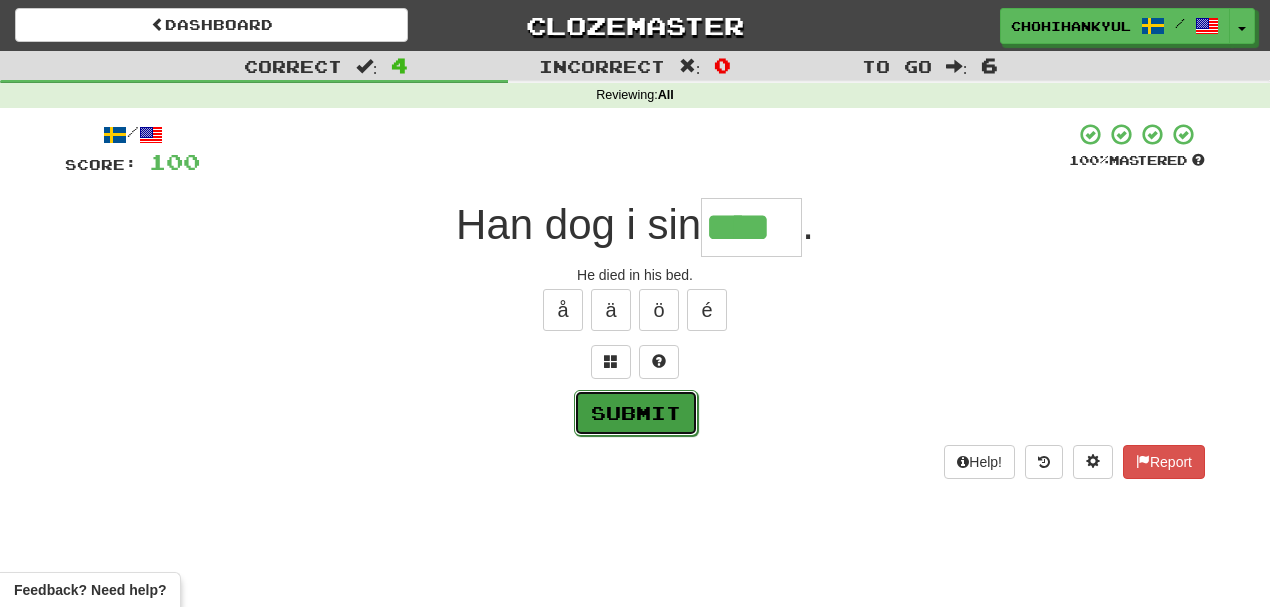 click on "Submit" at bounding box center [636, 413] 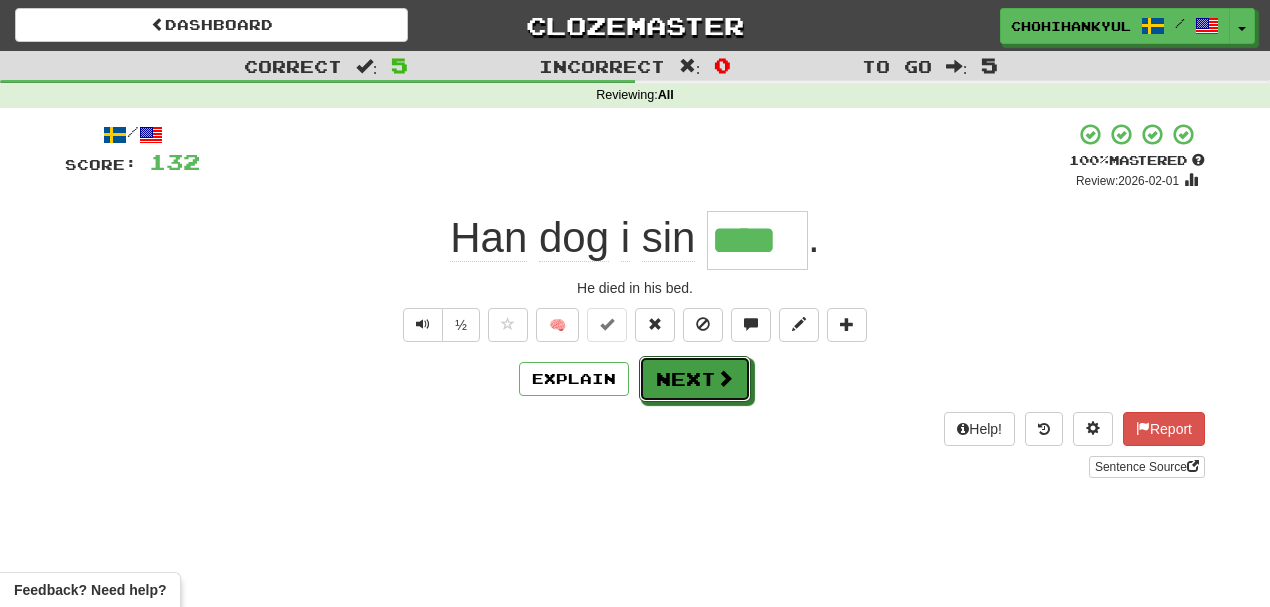 click on "Next" at bounding box center [695, 379] 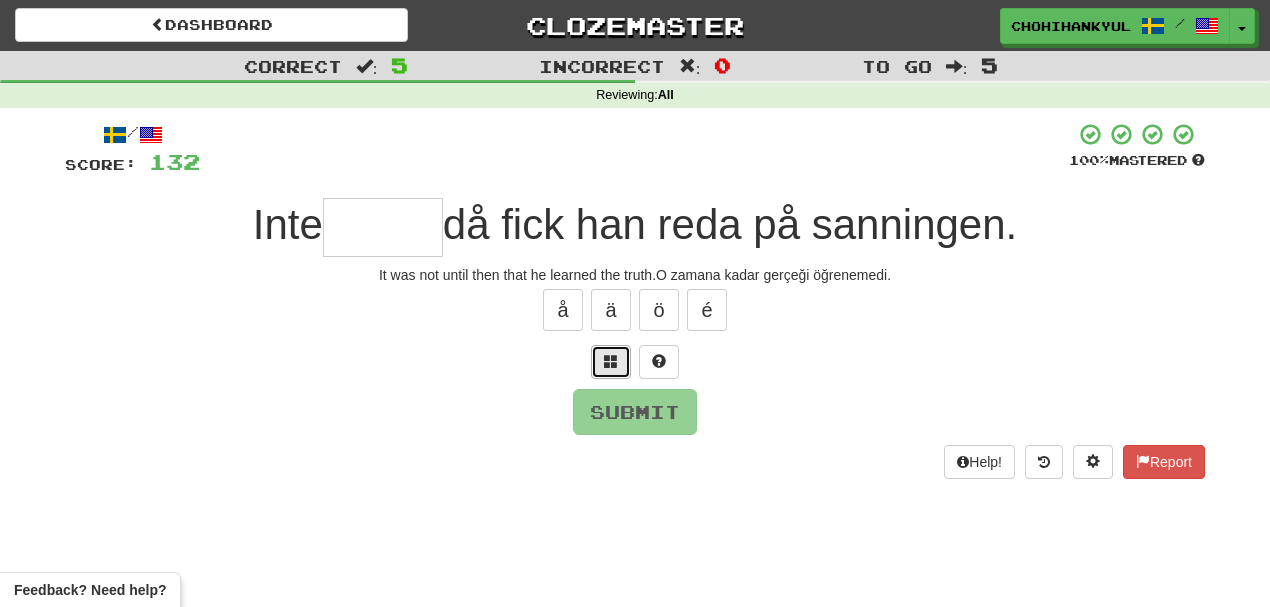 click at bounding box center [611, 362] 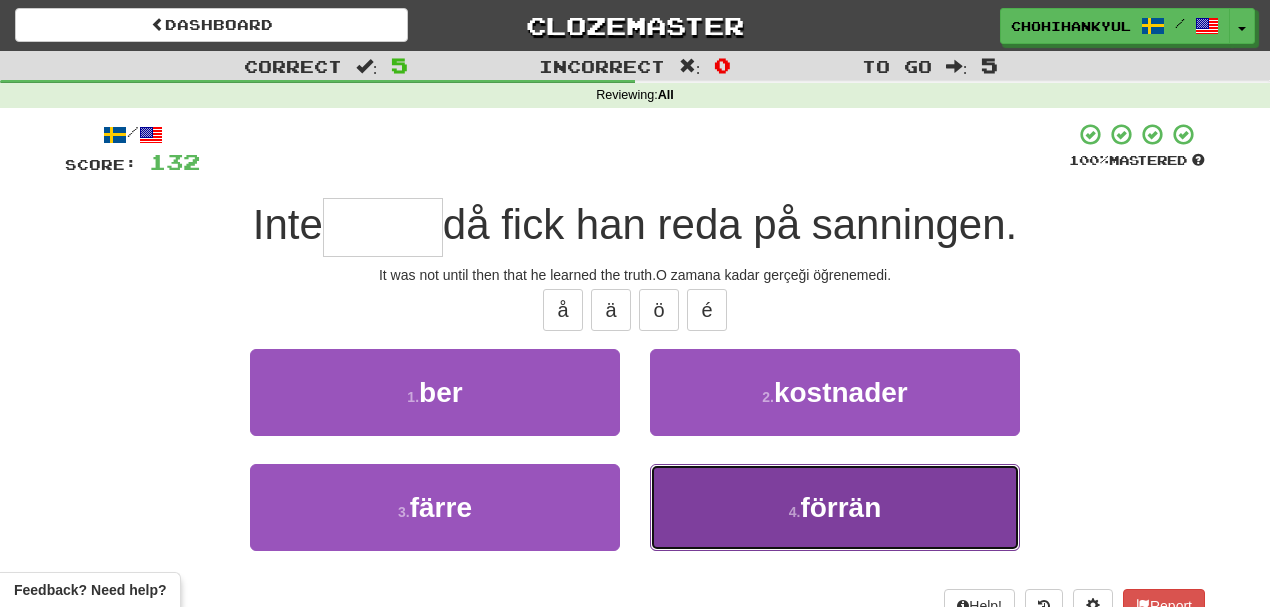 click on "förrän" at bounding box center (840, 507) 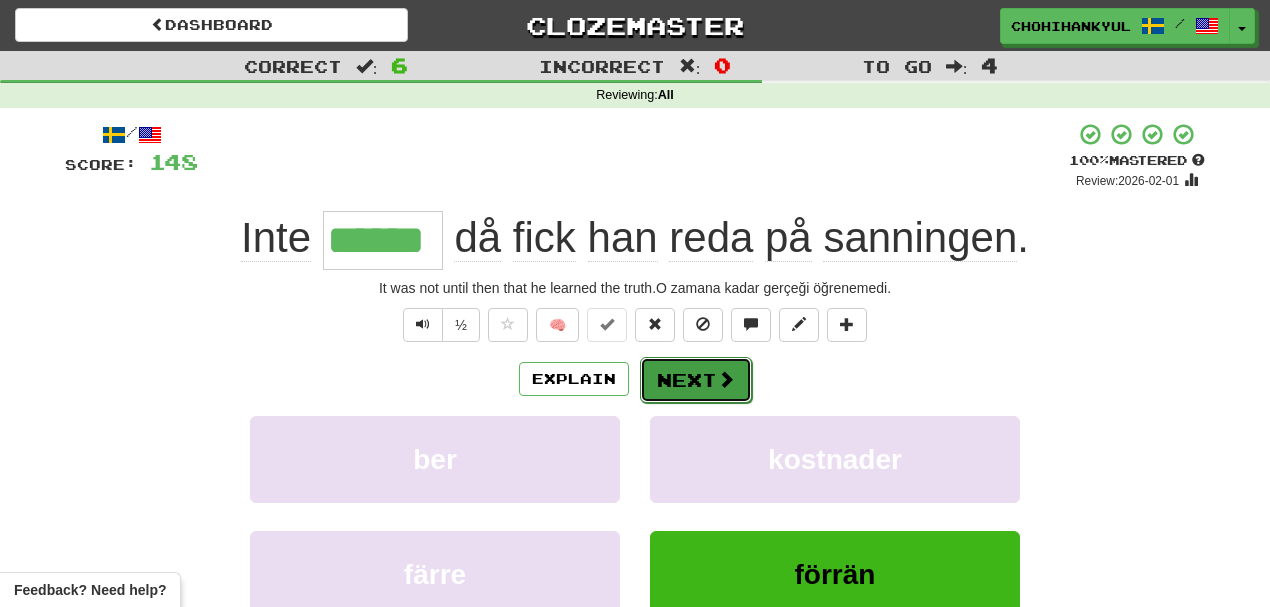 click on "Next" at bounding box center (696, 380) 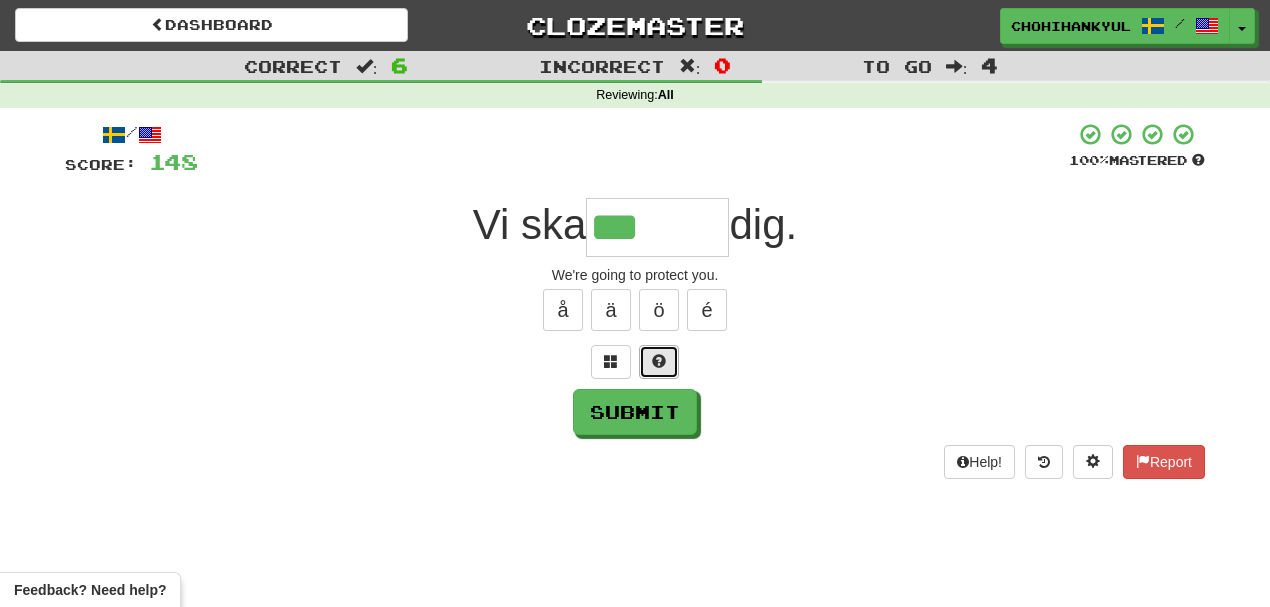 click at bounding box center [659, 362] 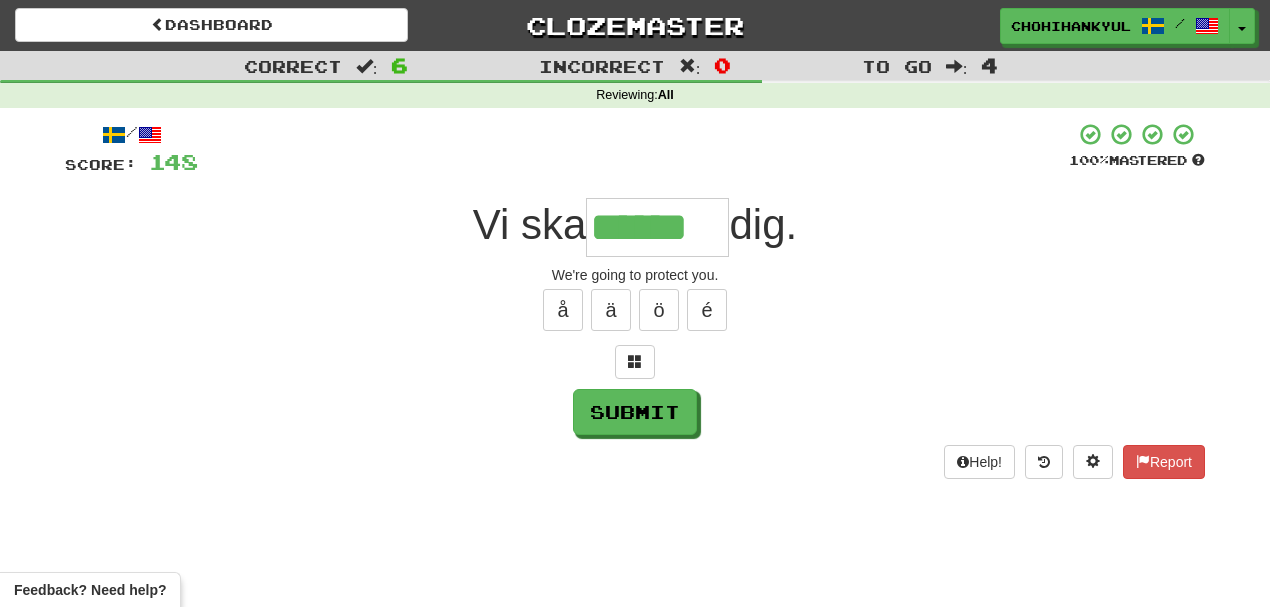 type on "******" 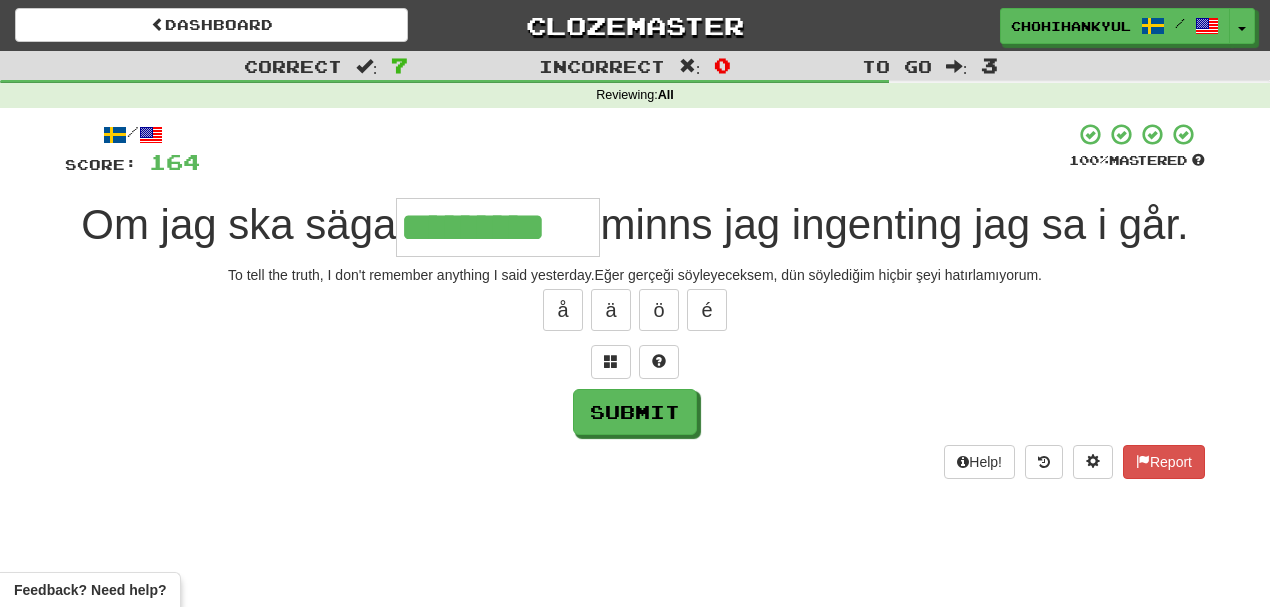 type on "*********" 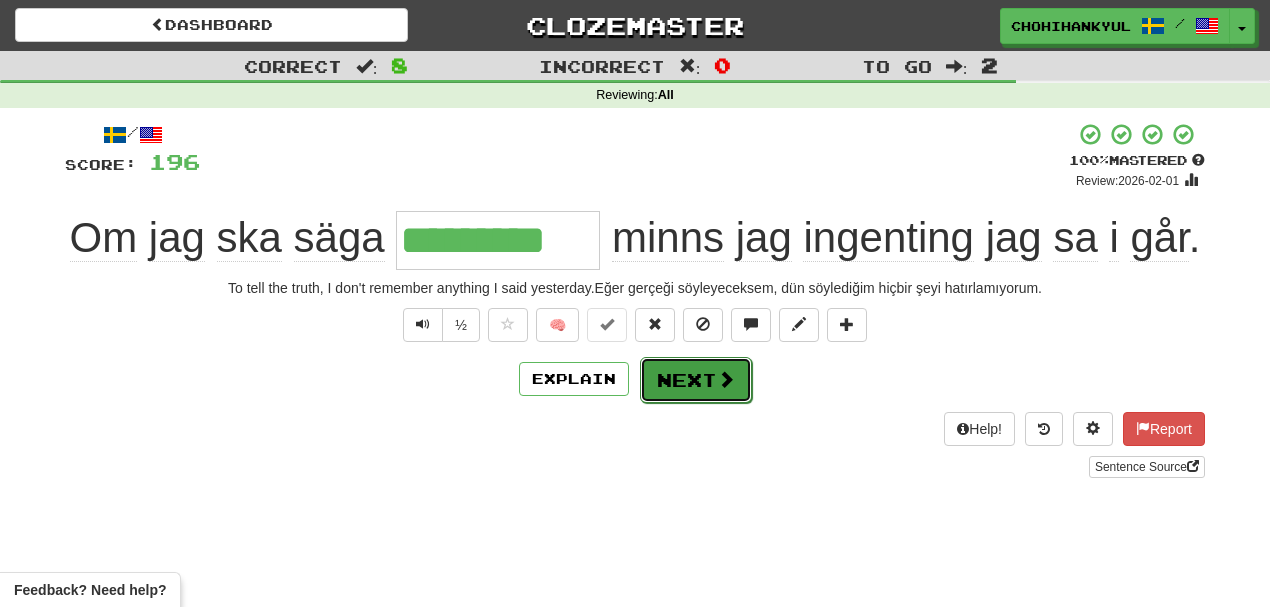 click at bounding box center (726, 379) 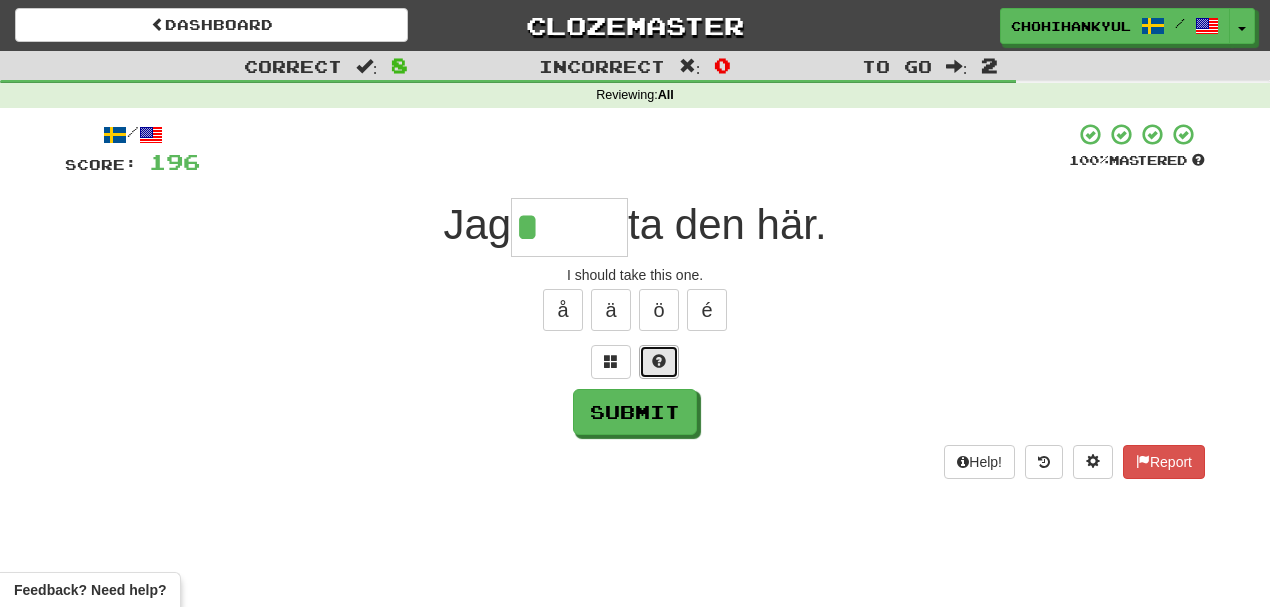 click at bounding box center (659, 362) 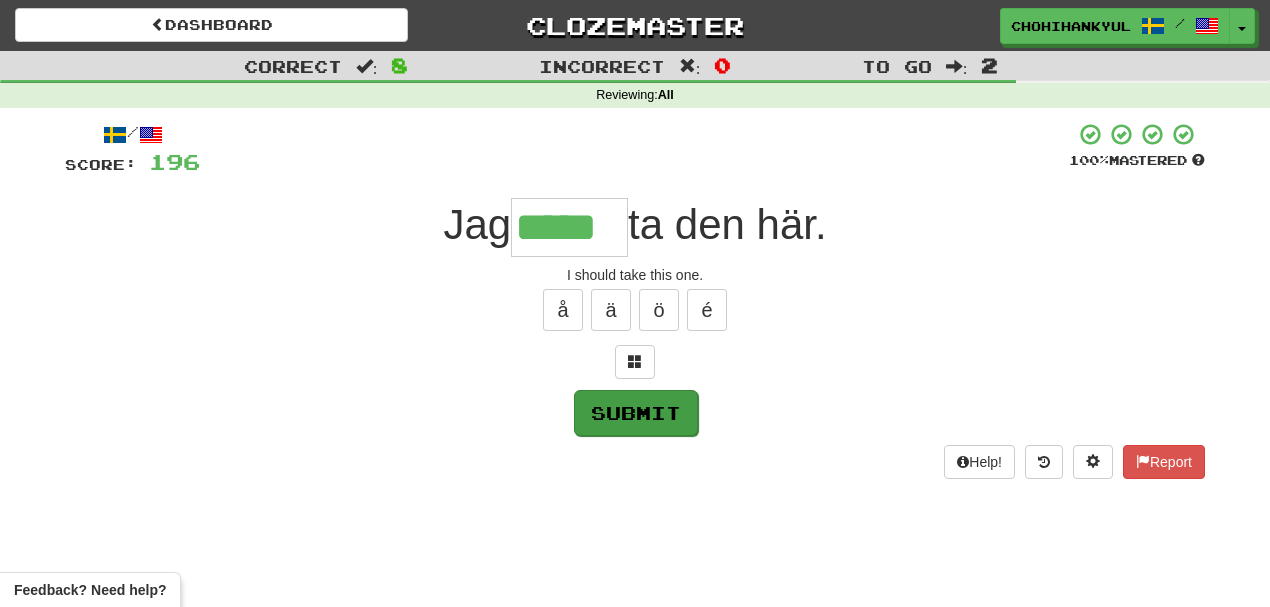type on "*****" 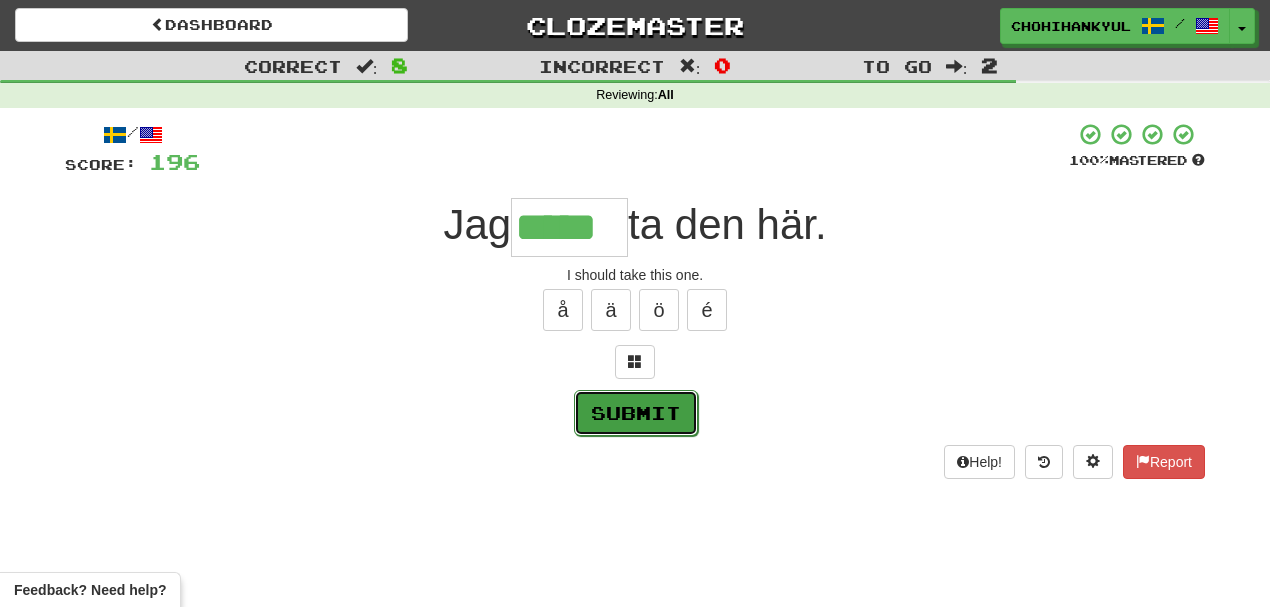 click on "Submit" at bounding box center [636, 413] 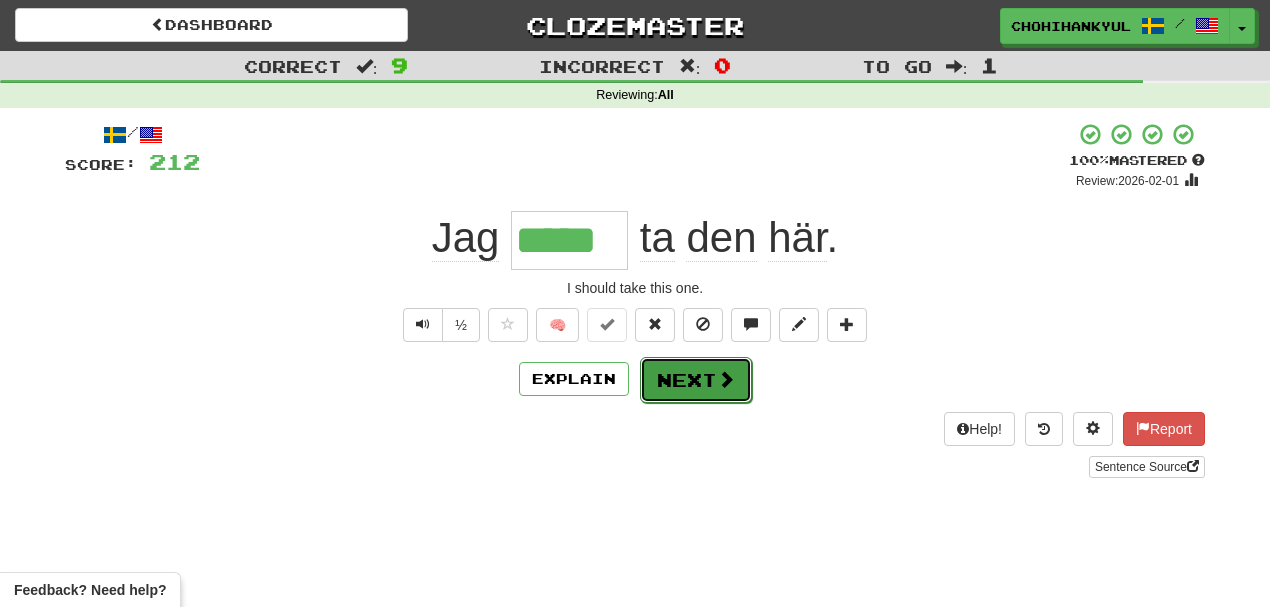 click on "Next" at bounding box center (696, 380) 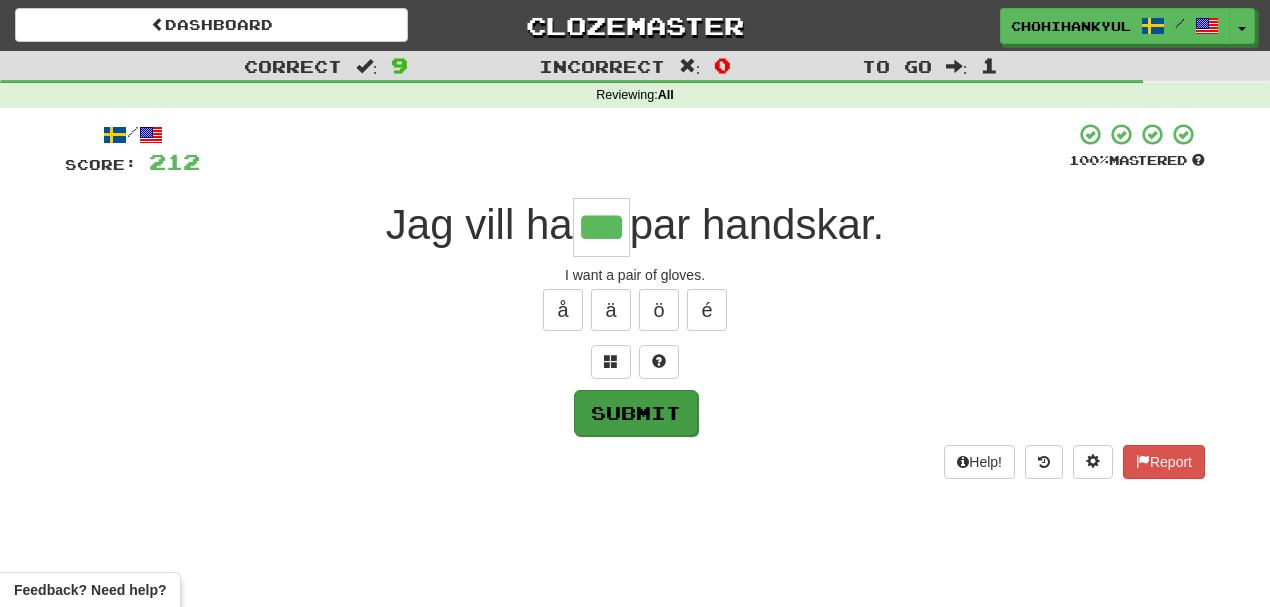 type on "***" 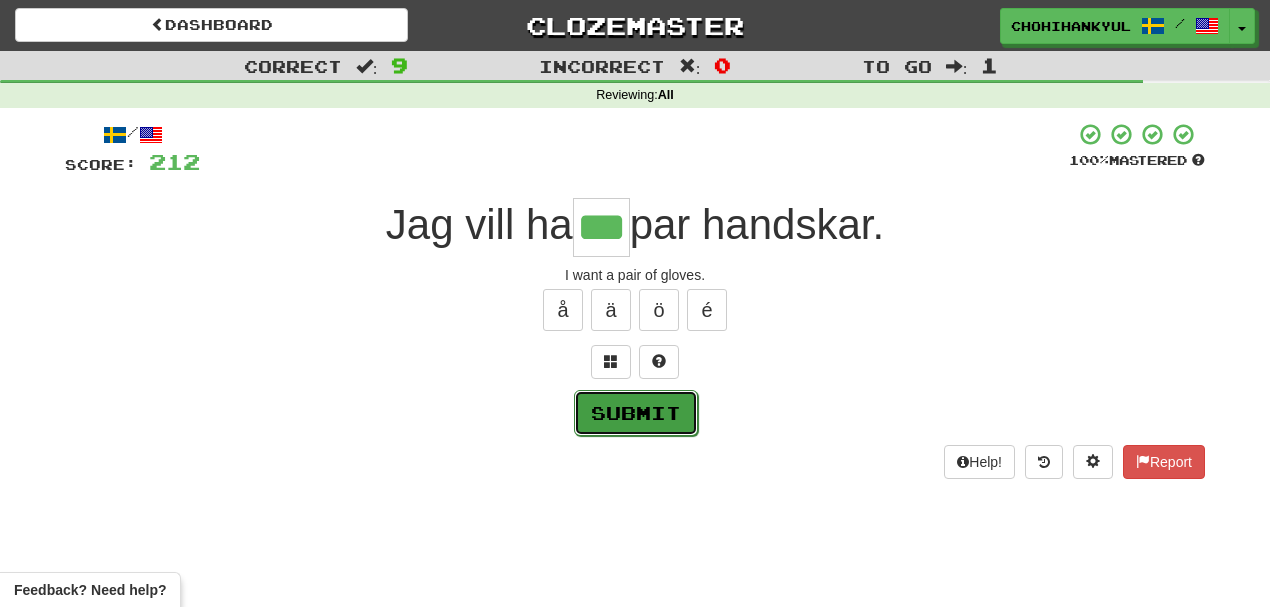 click on "Submit" at bounding box center [636, 413] 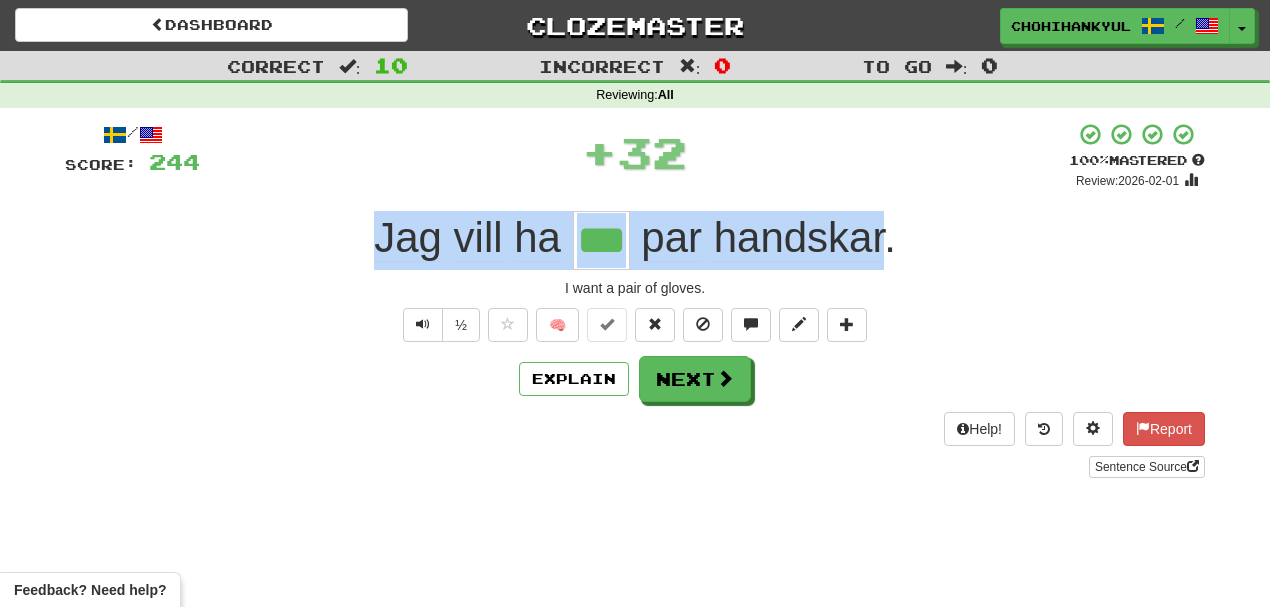 drag, startPoint x: 359, startPoint y: 234, endPoint x: 886, endPoint y: 203, distance: 527.91095 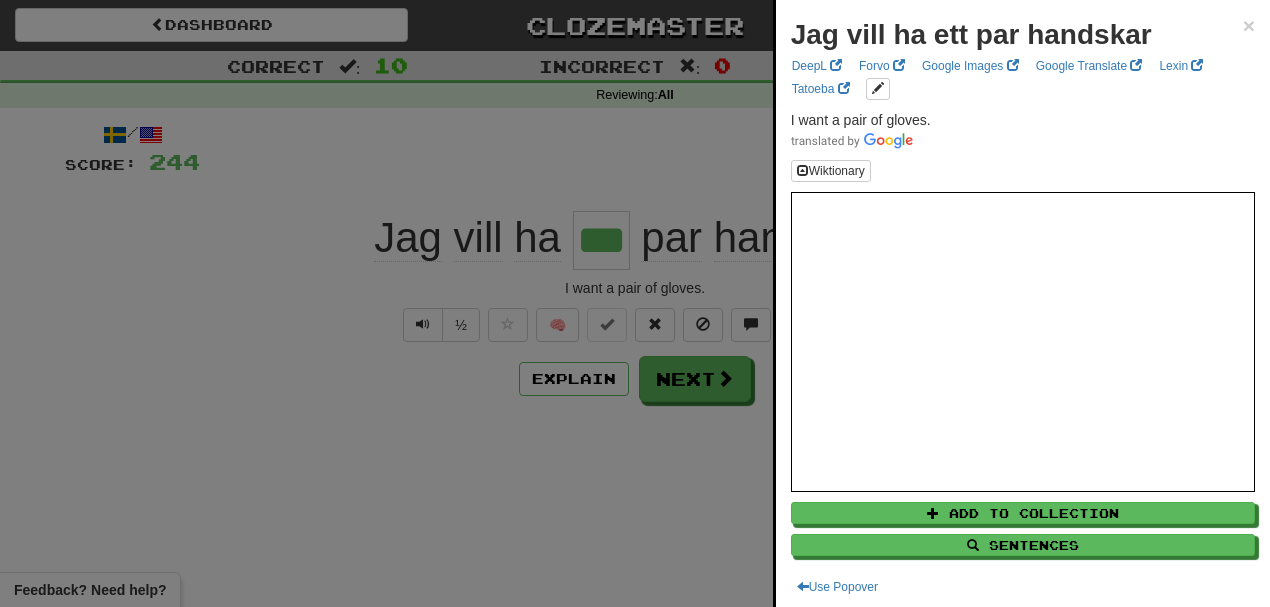 drag, startPoint x: 225, startPoint y: 236, endPoint x: 270, endPoint y: 232, distance: 45.17743 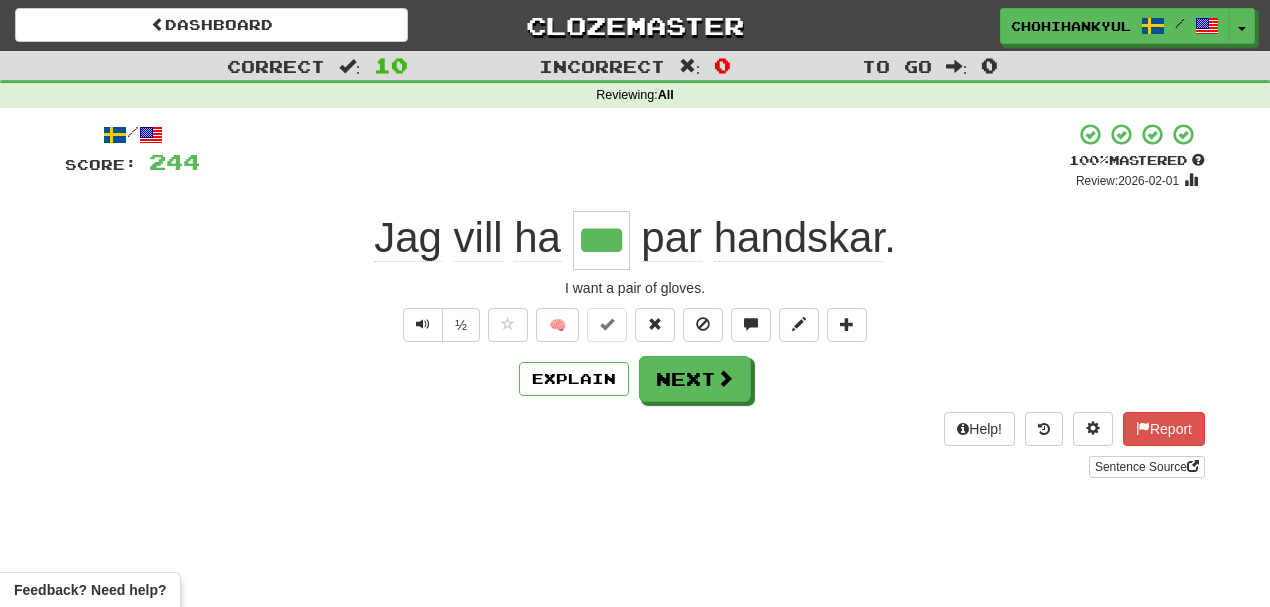drag, startPoint x: 297, startPoint y: 232, endPoint x: 900, endPoint y: 232, distance: 603 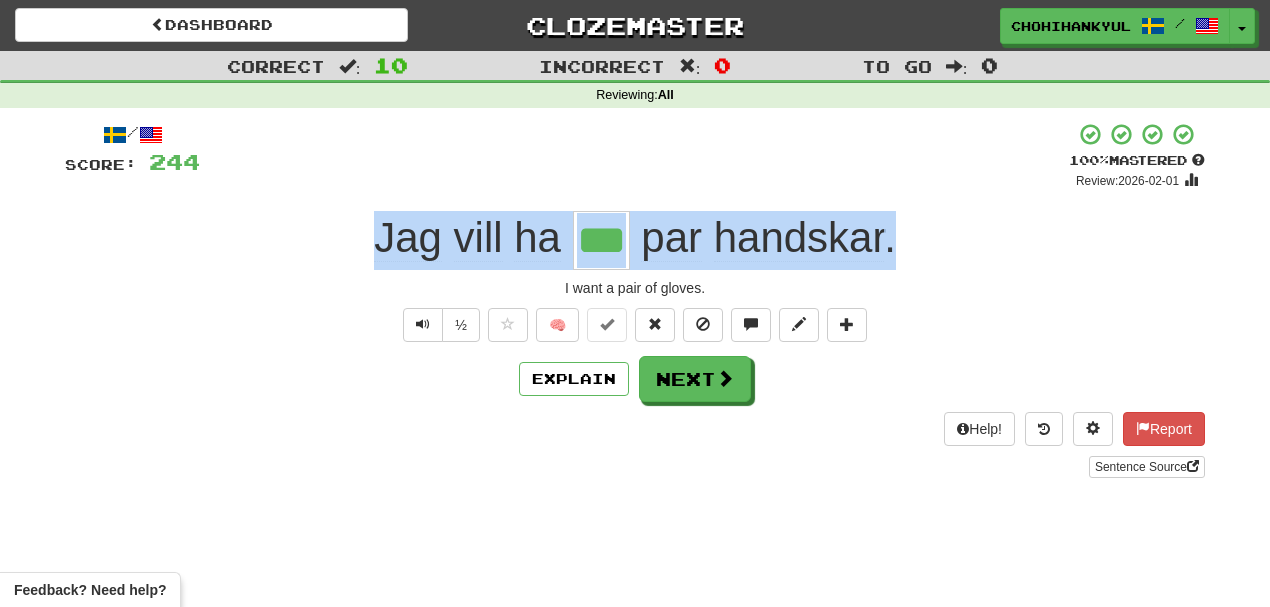 drag, startPoint x: 707, startPoint y: 239, endPoint x: 1000, endPoint y: 236, distance: 293.01535 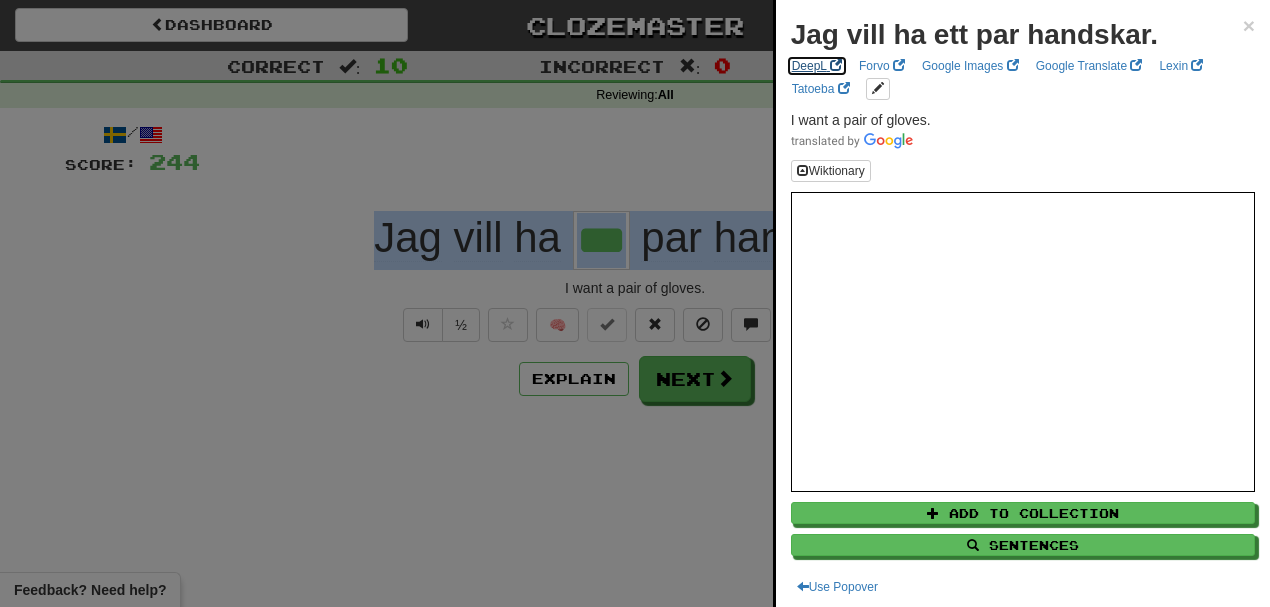 click on "DeepL" at bounding box center [817, 66] 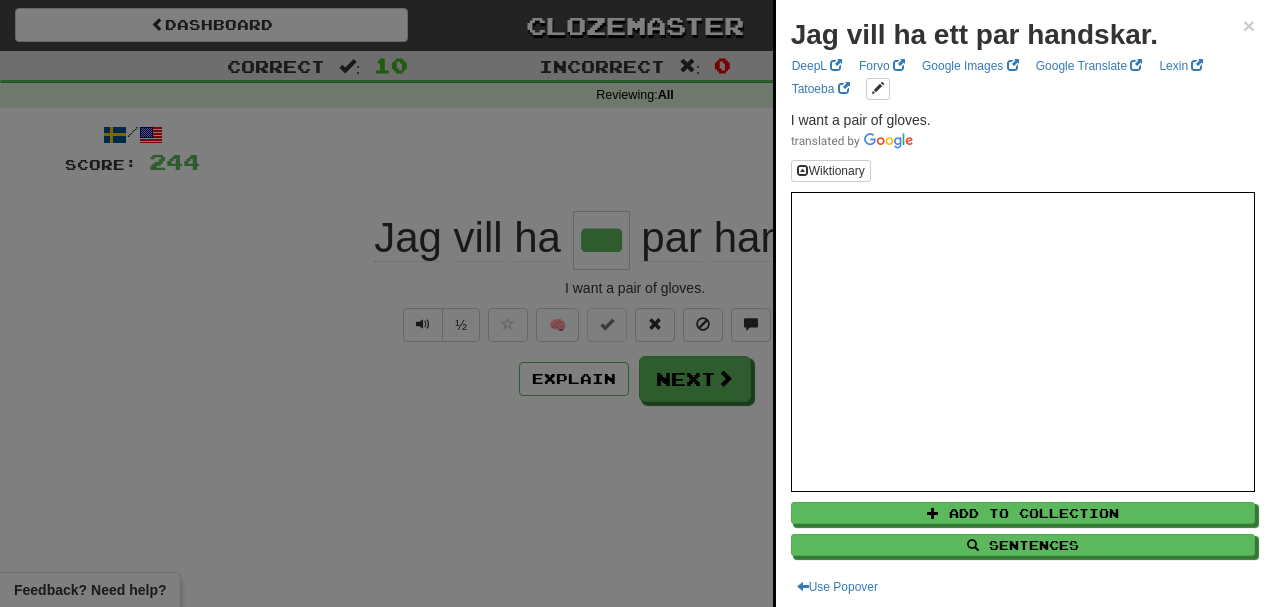 click at bounding box center (635, 303) 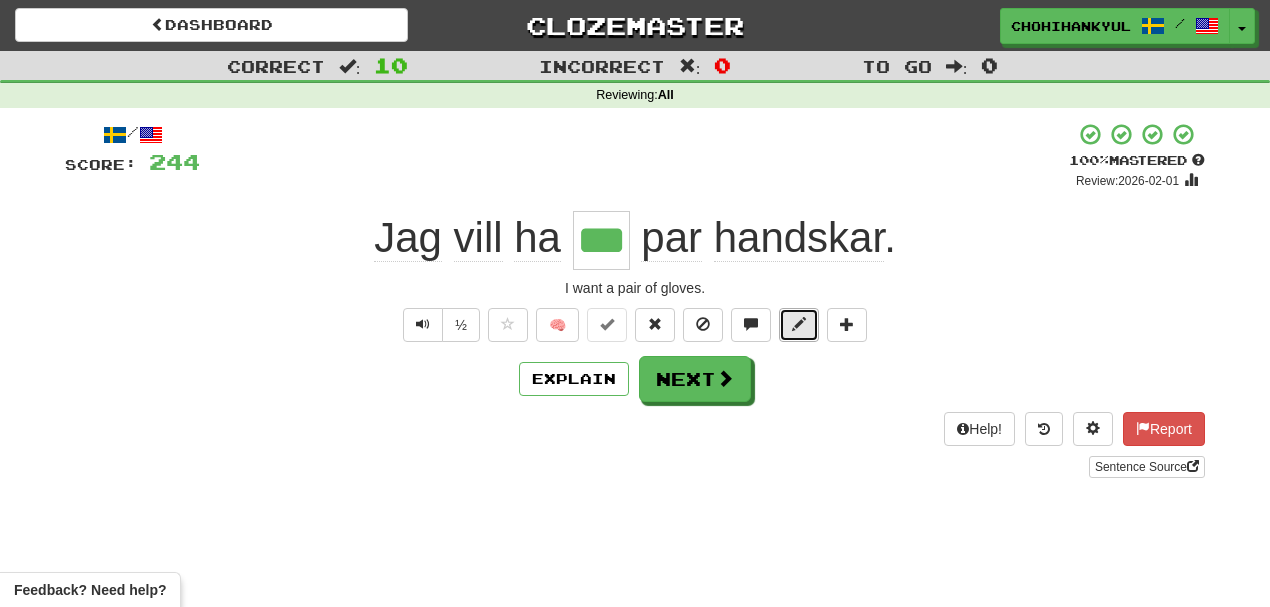 click at bounding box center [799, 324] 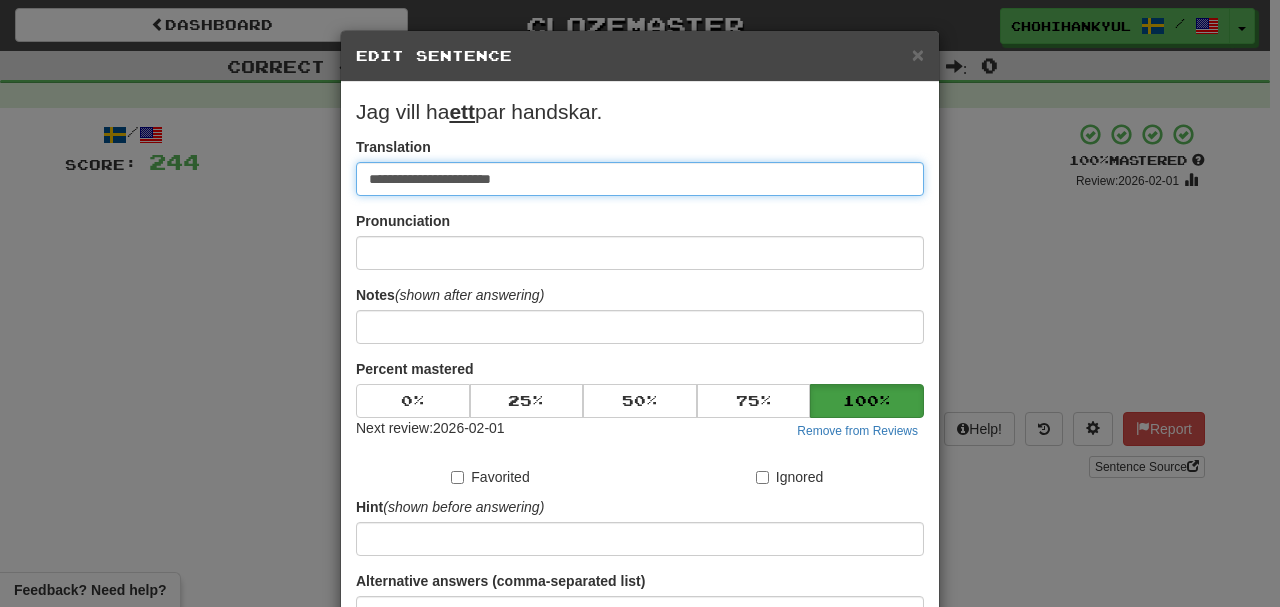 paste on "**********" 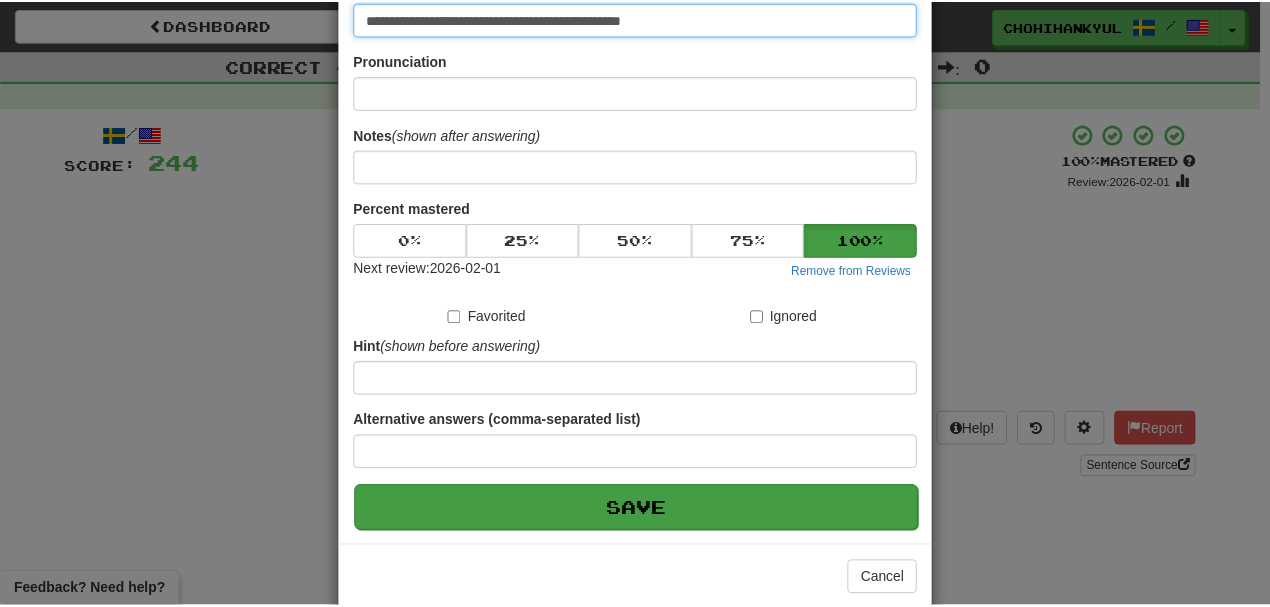 scroll, scrollTop: 190, scrollLeft: 0, axis: vertical 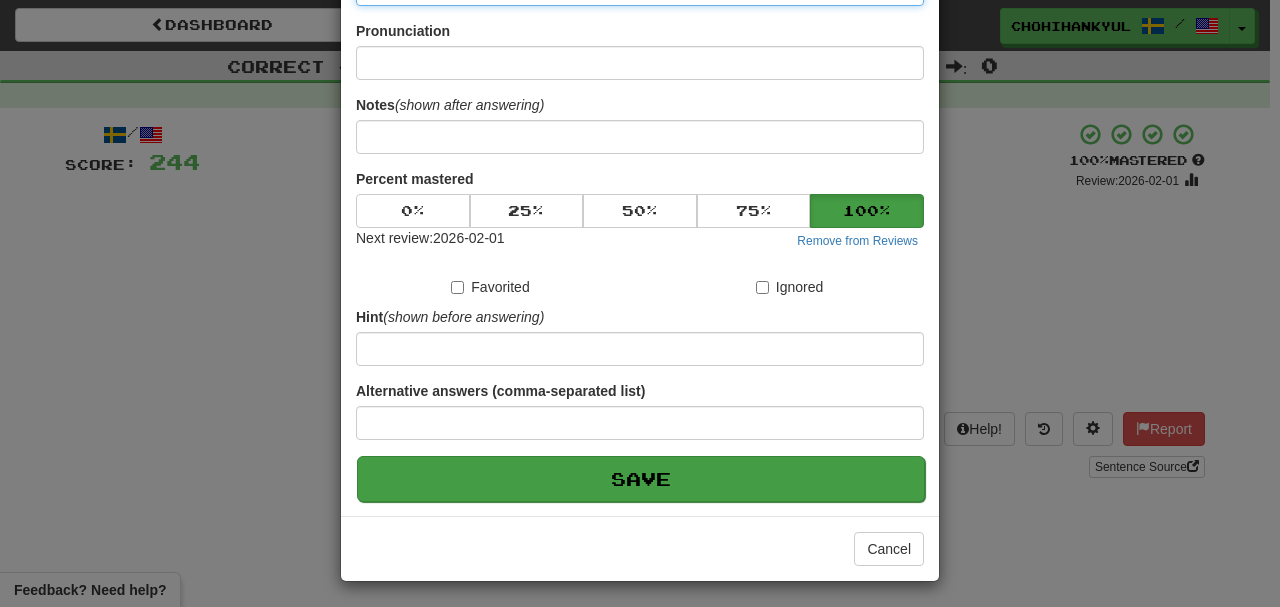 type on "**********" 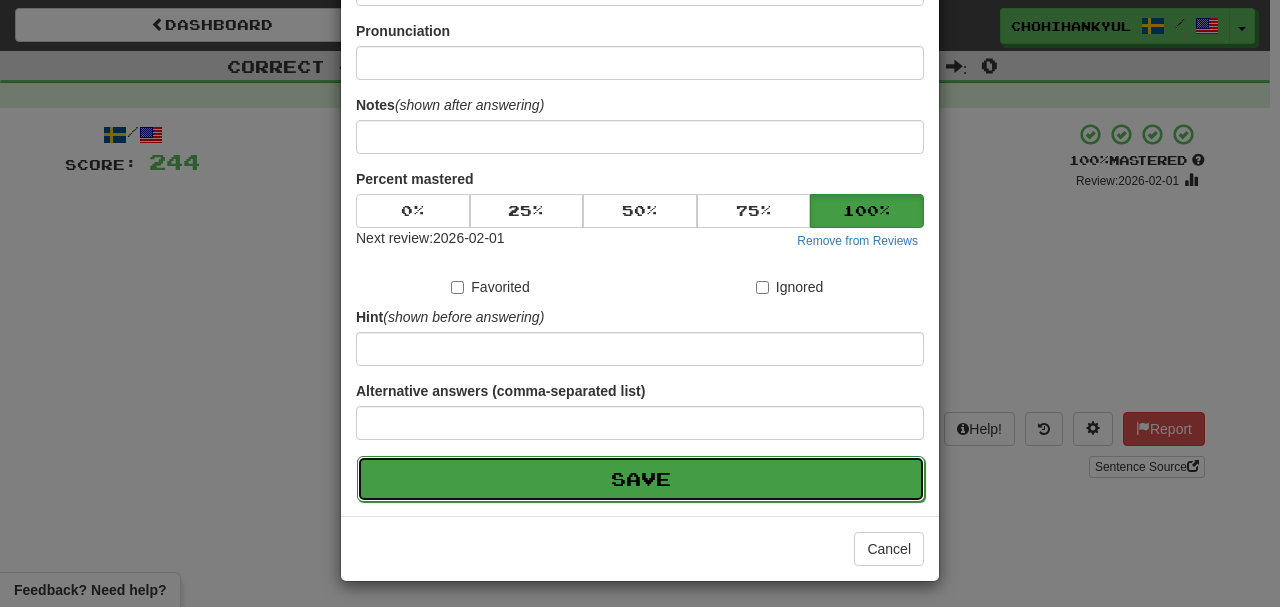 click on "Save" at bounding box center [641, 479] 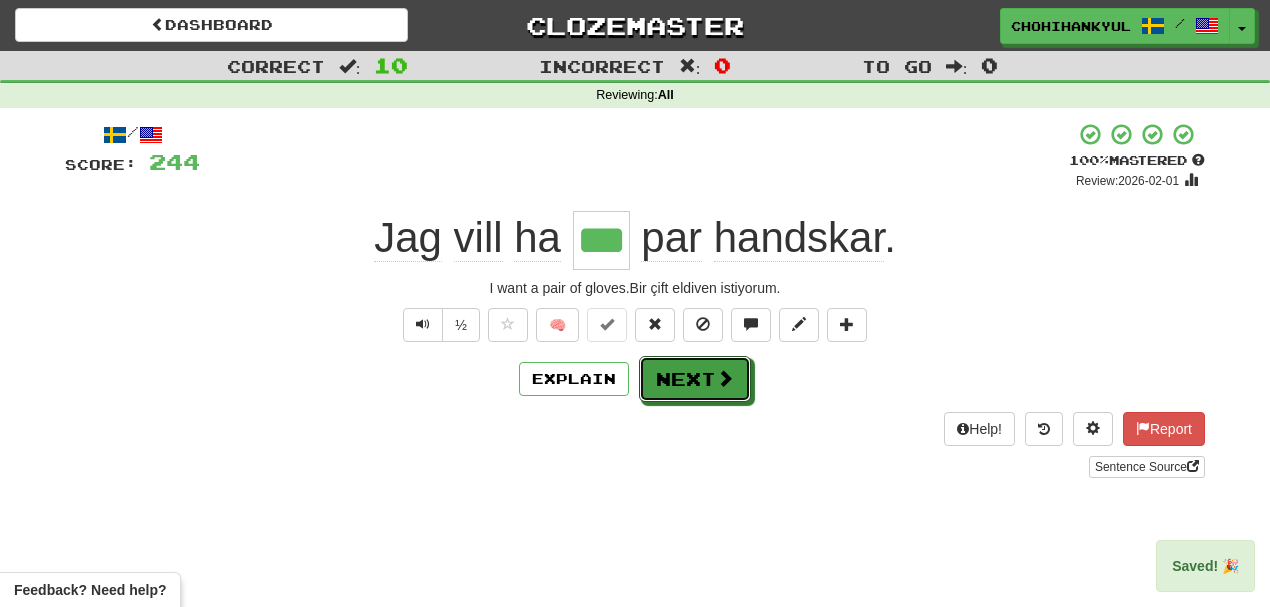click at bounding box center [725, 378] 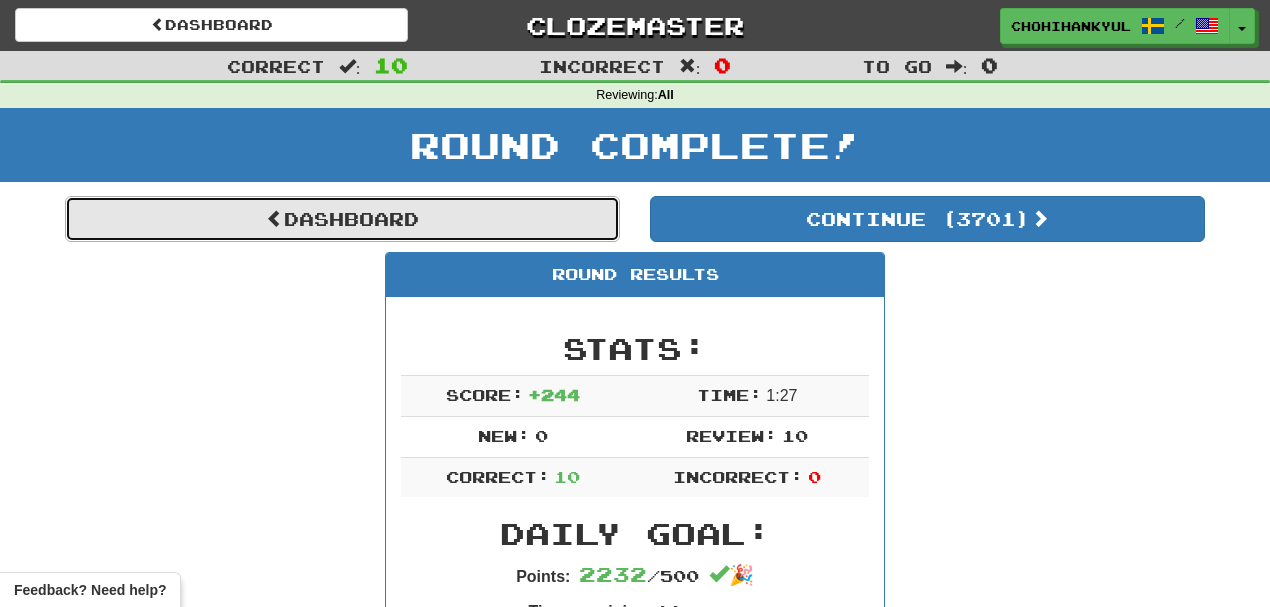 click on "Dashboard" at bounding box center [342, 219] 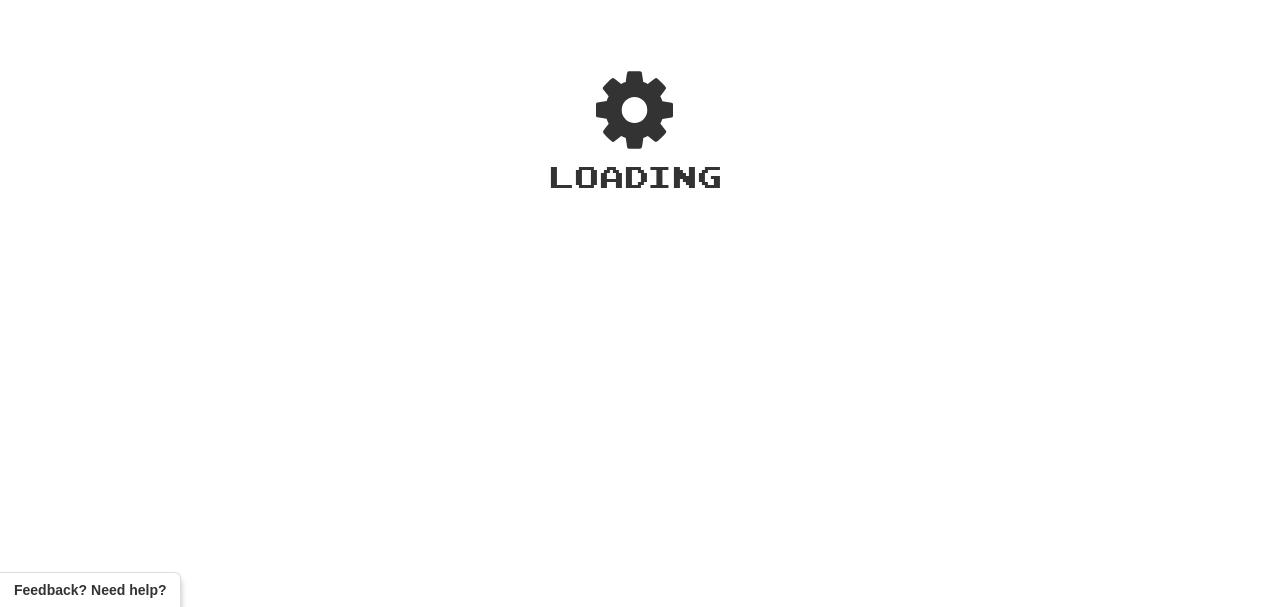 scroll, scrollTop: 0, scrollLeft: 0, axis: both 